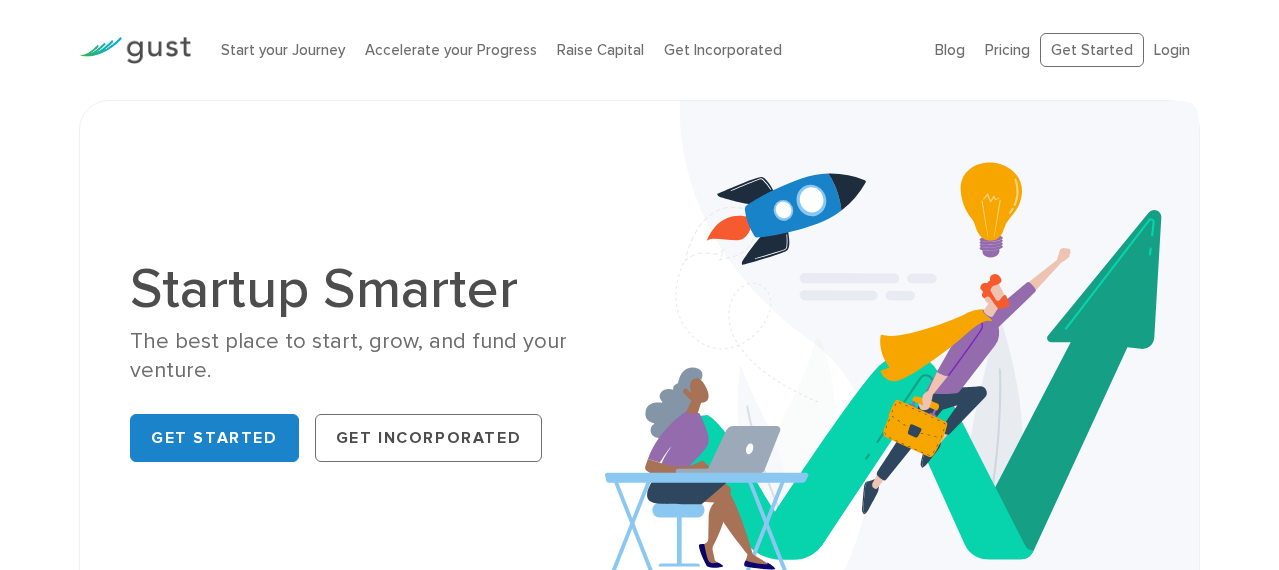 scroll, scrollTop: 0, scrollLeft: 0, axis: both 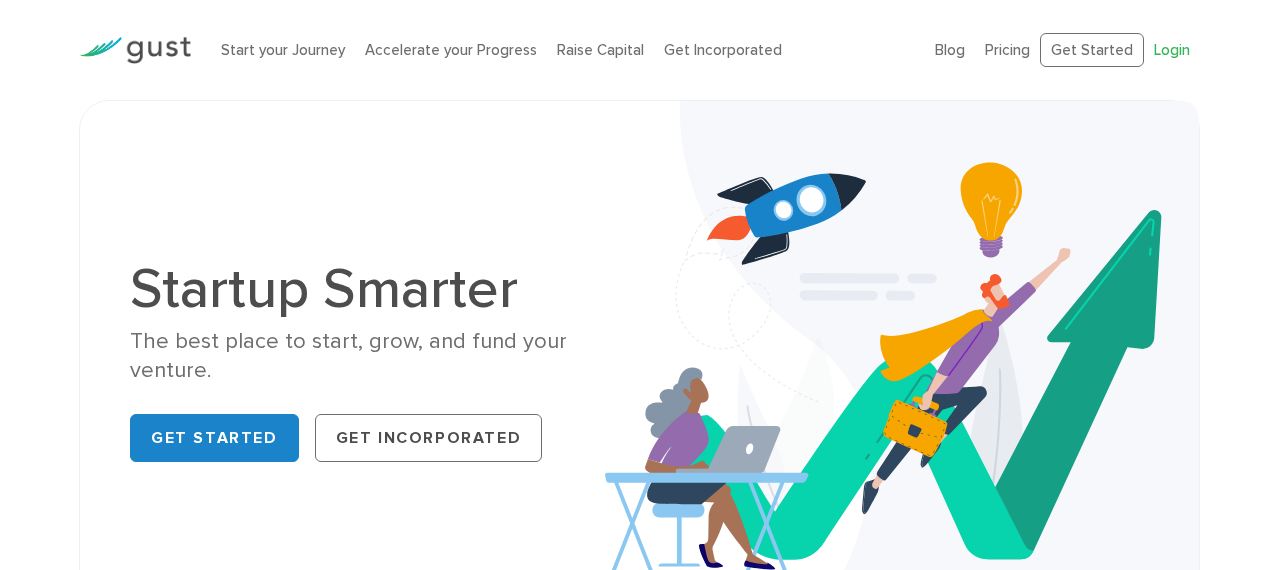 click on "Login" at bounding box center [1172, 50] 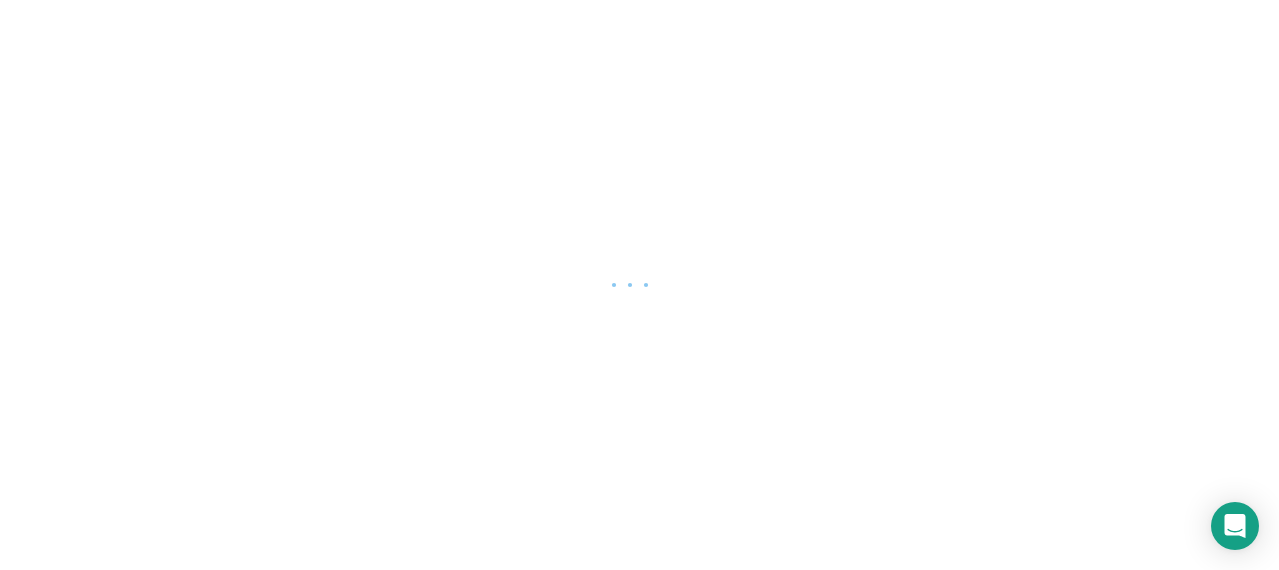 scroll, scrollTop: 0, scrollLeft: 0, axis: both 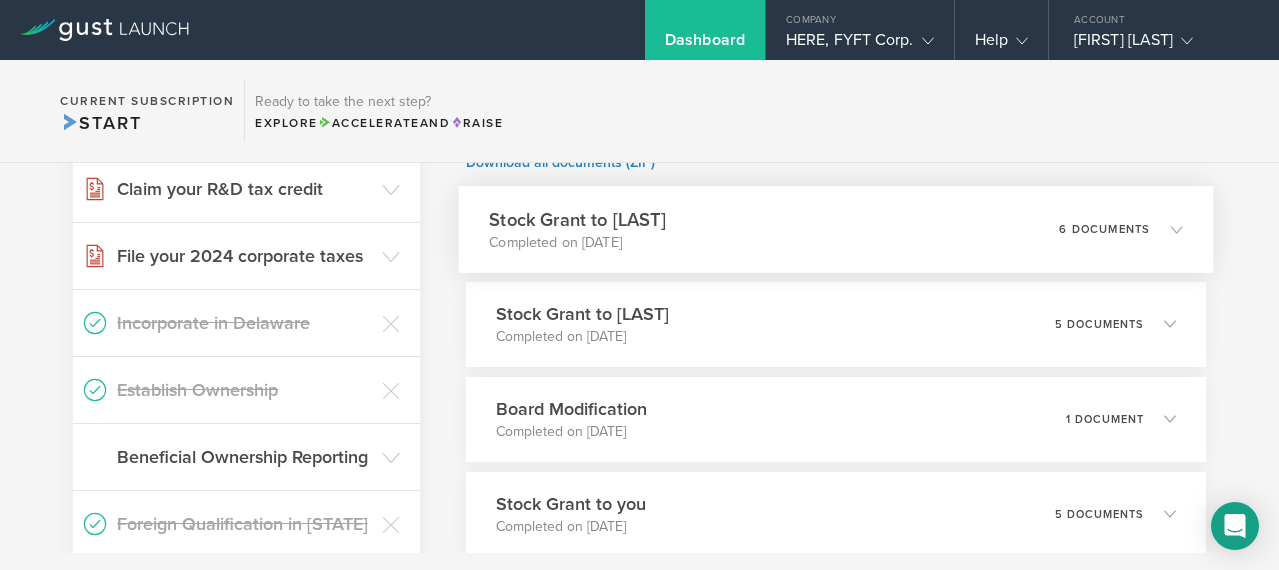 click 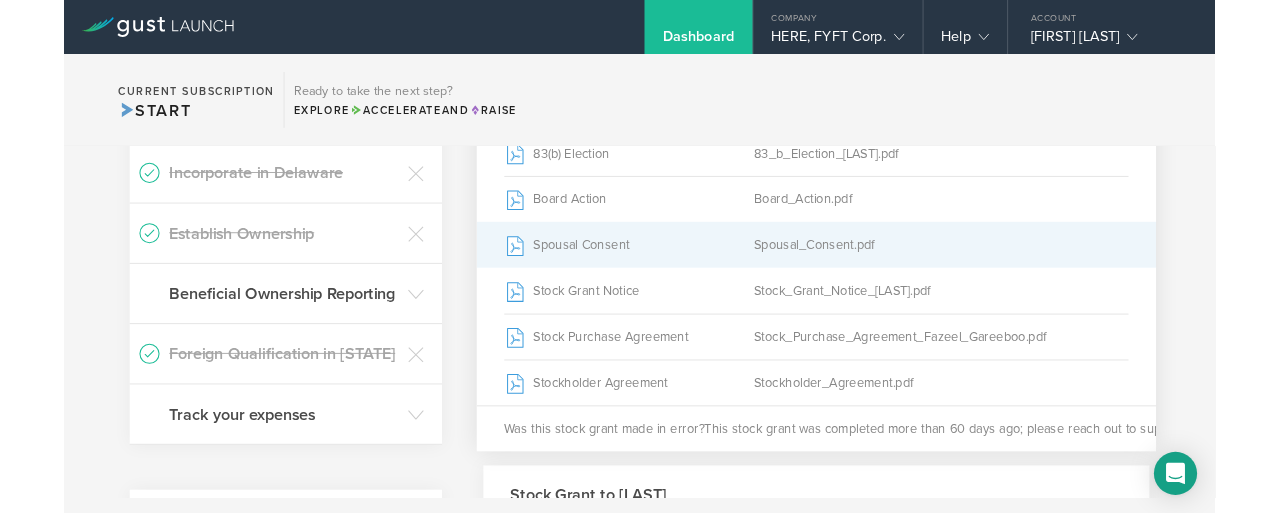 scroll, scrollTop: 551, scrollLeft: 0, axis: vertical 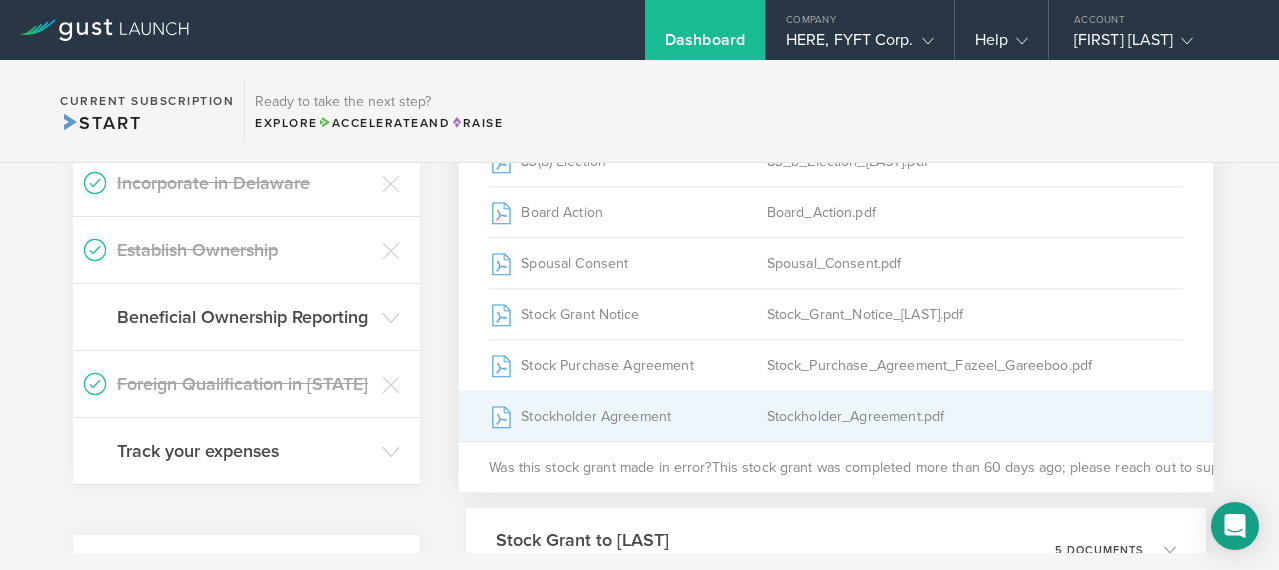 click on "Stockholder Agreement" at bounding box center (627, 416) 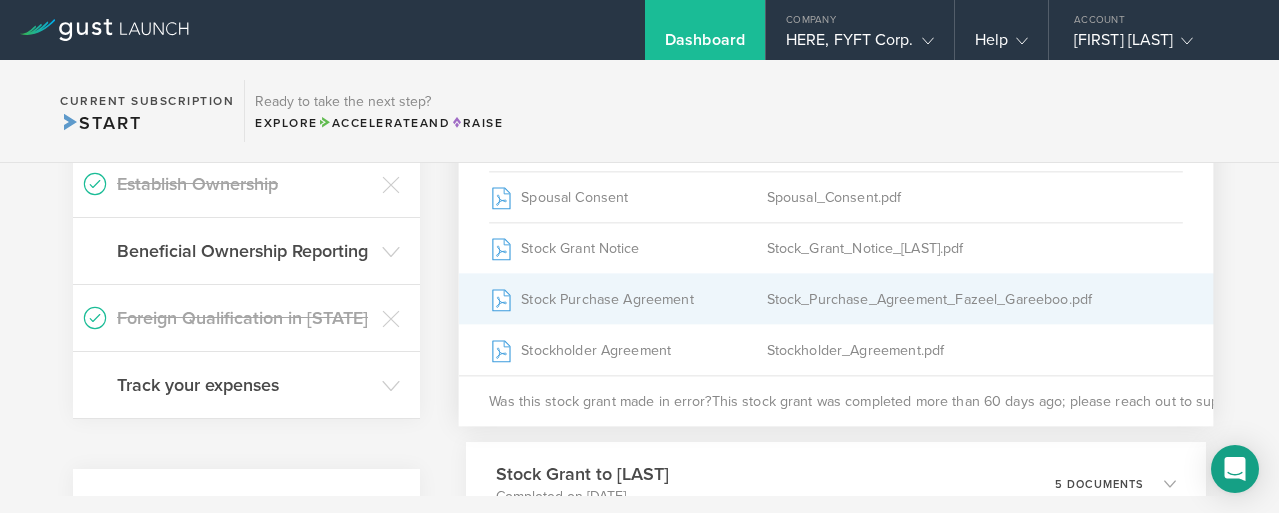 scroll, scrollTop: 618, scrollLeft: 0, axis: vertical 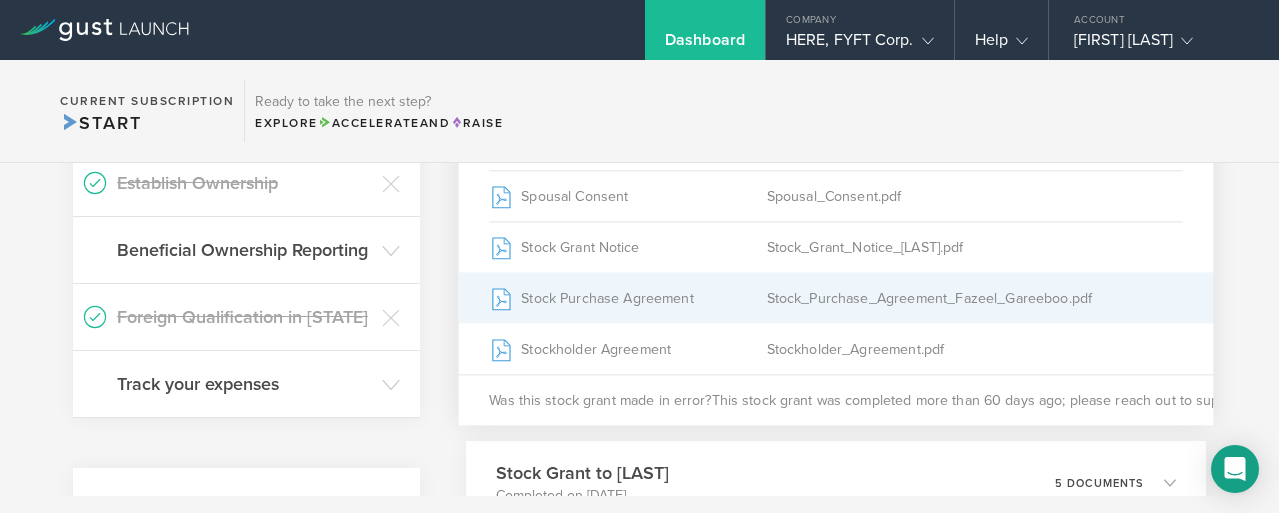 click on "Stock_Purchase_Agreement_Fazeel_Gareeboo.pdf" at bounding box center (975, 298) 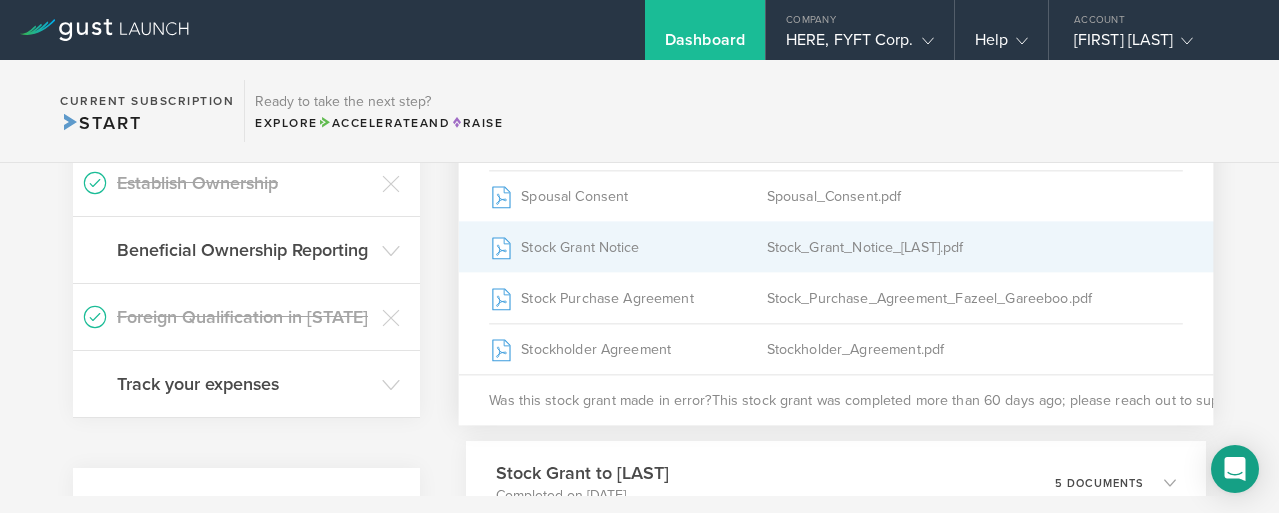 click on "Stock_Grant_Notice_Fazeel_Gareeboo.pdf" at bounding box center [975, 247] 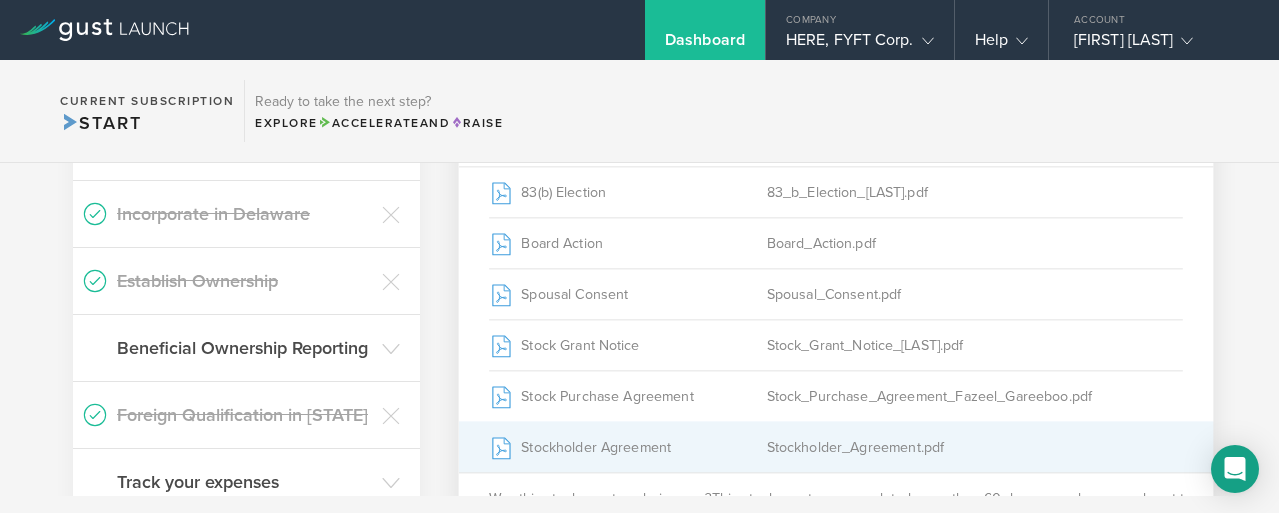 scroll, scrollTop: 515, scrollLeft: 0, axis: vertical 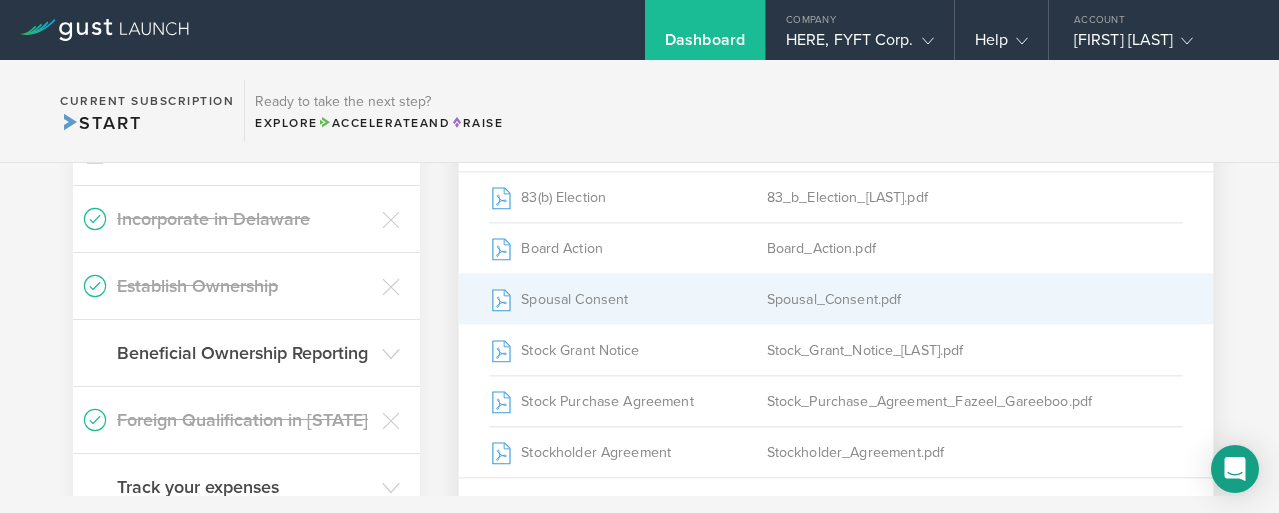 click on "Spousal_Consent.pdf" at bounding box center (975, 299) 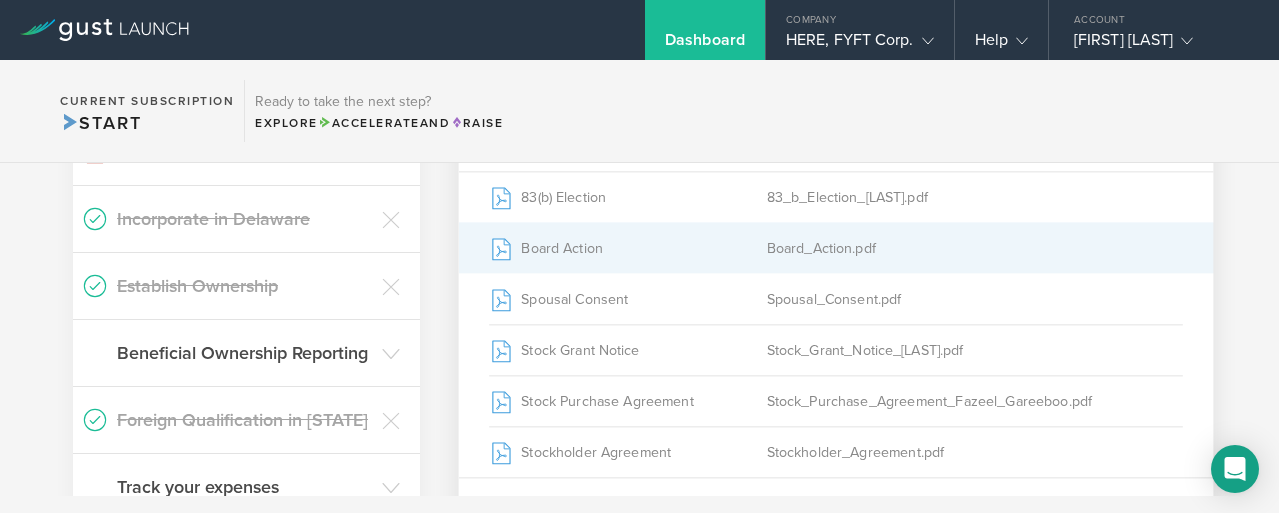 click on "Board_Action.pdf" at bounding box center [975, 248] 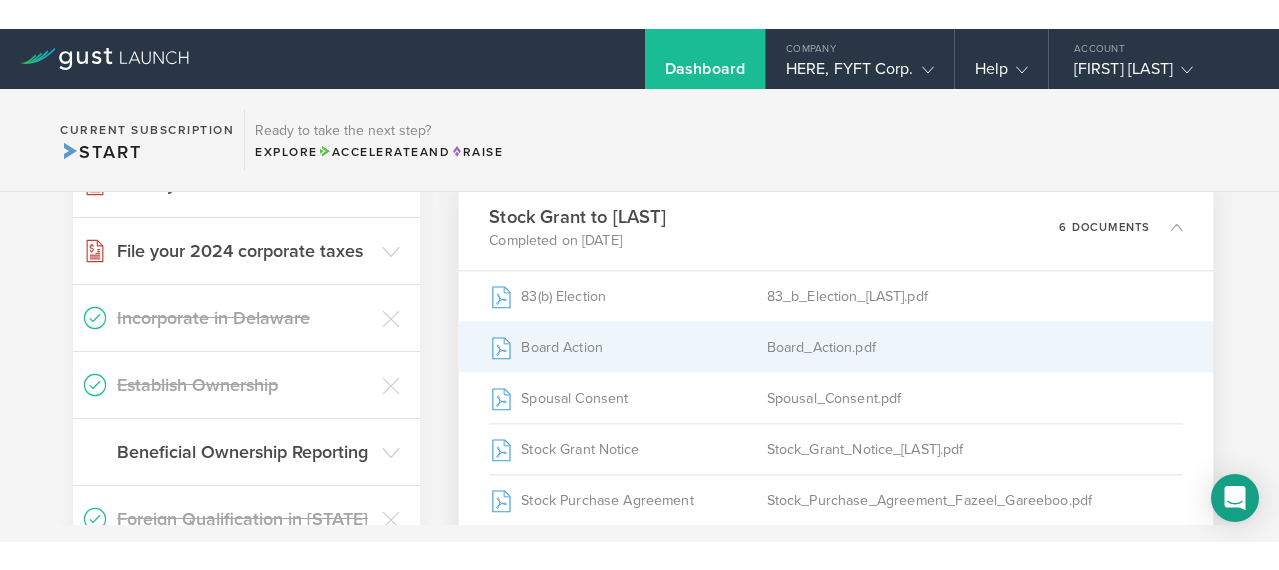 scroll, scrollTop: 445, scrollLeft: 0, axis: vertical 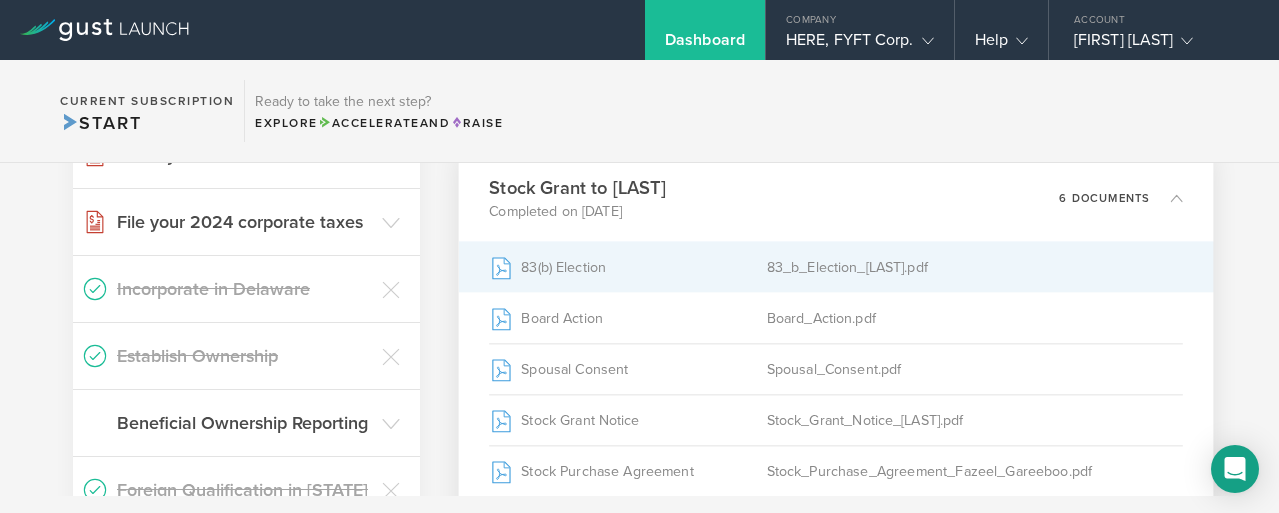 click on "83_b_Election_Fazeel_Gareeboo.pdf" at bounding box center (975, 267) 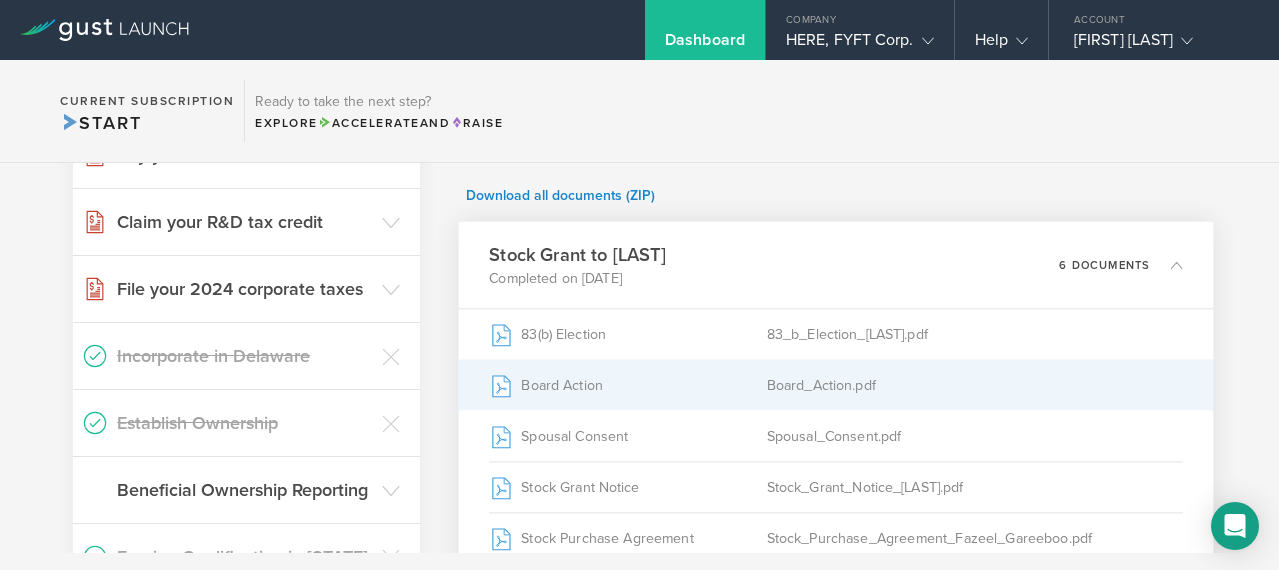 scroll, scrollTop: 341, scrollLeft: 0, axis: vertical 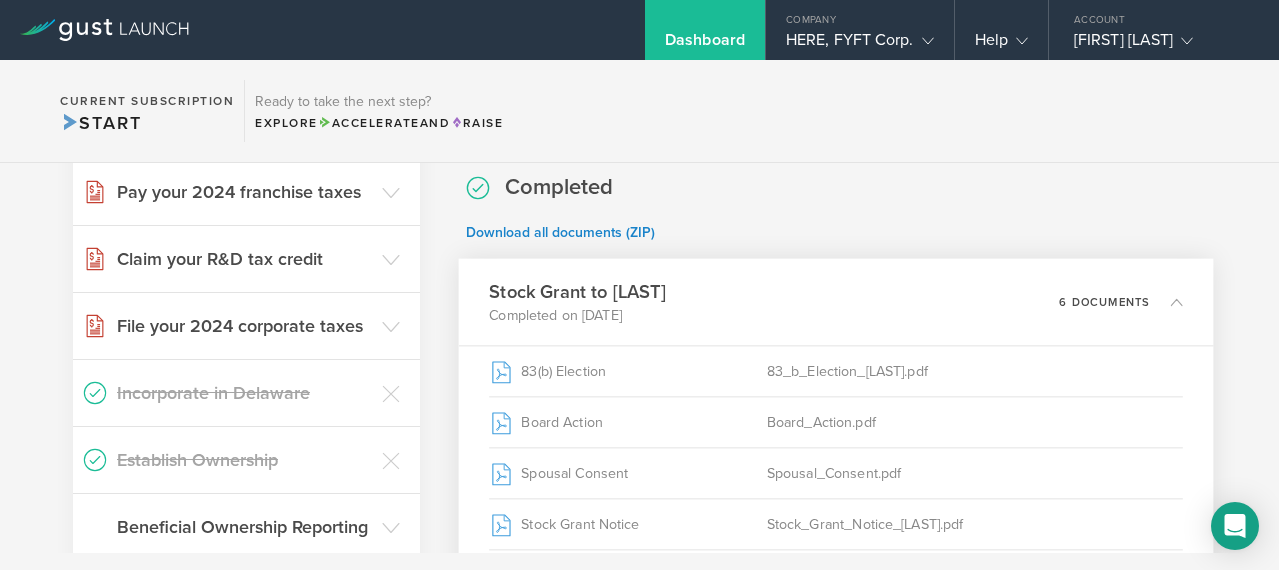 click 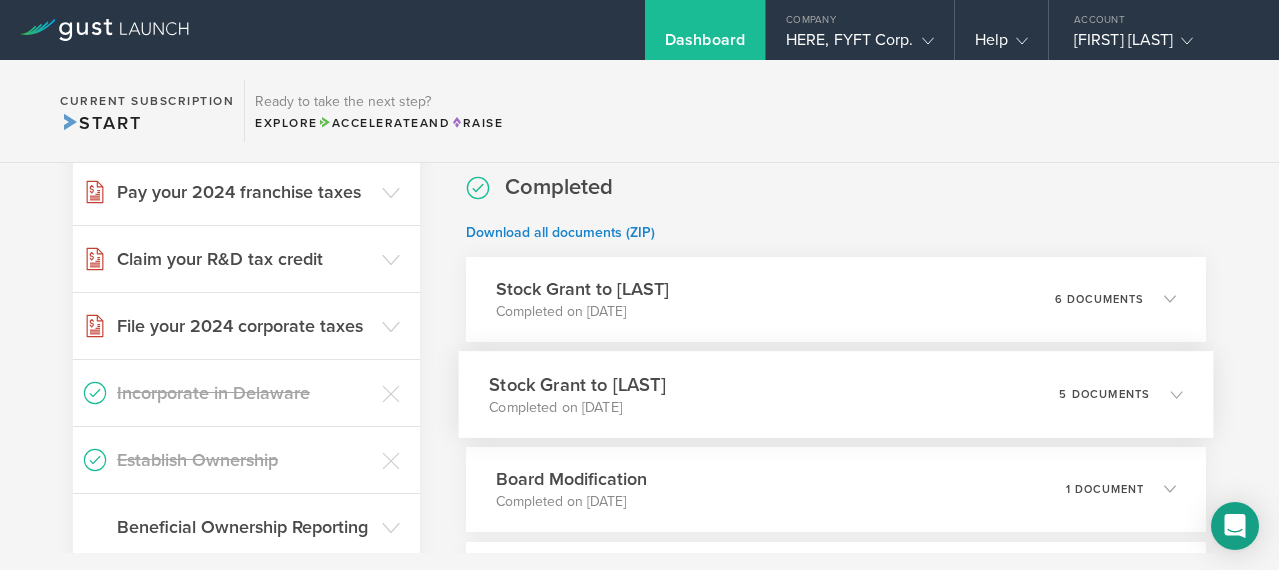 scroll, scrollTop: 431, scrollLeft: 0, axis: vertical 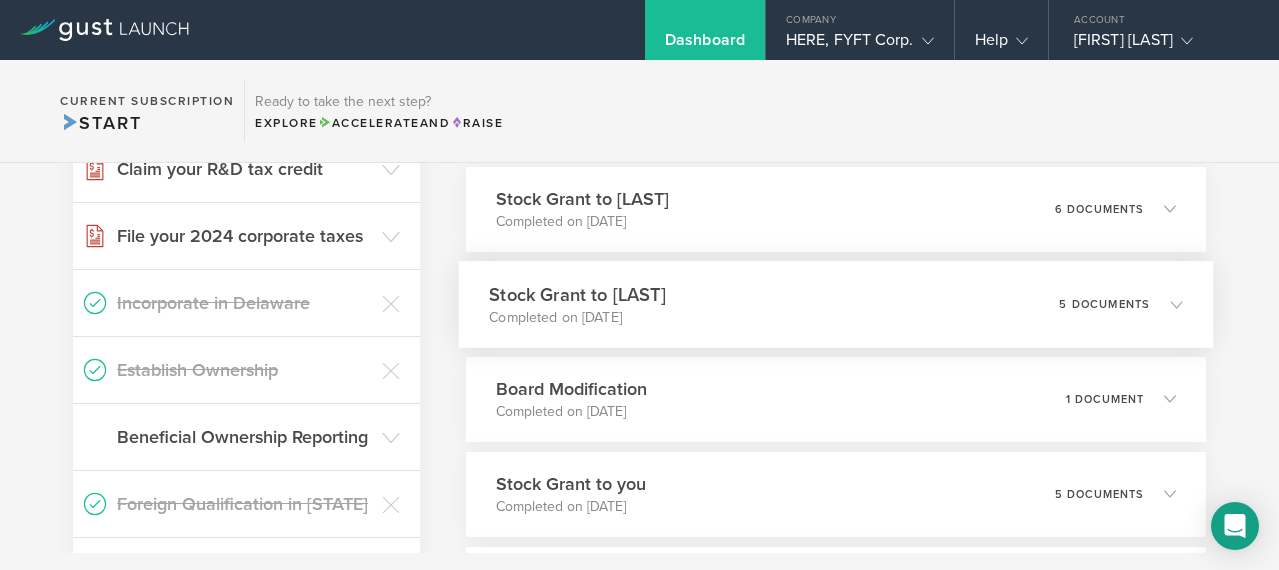 click 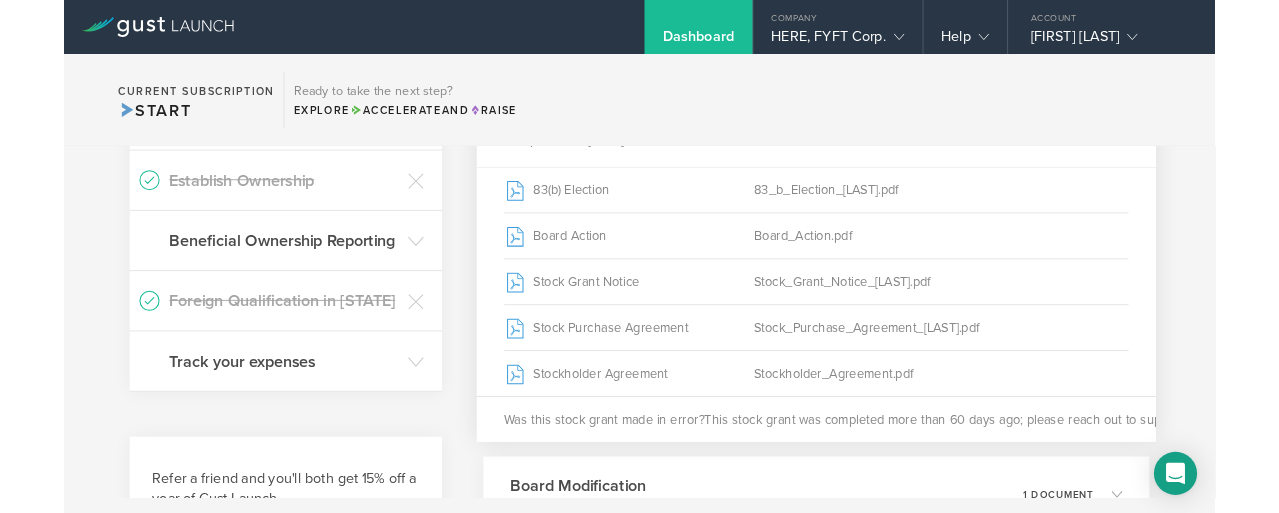 scroll, scrollTop: 617, scrollLeft: 0, axis: vertical 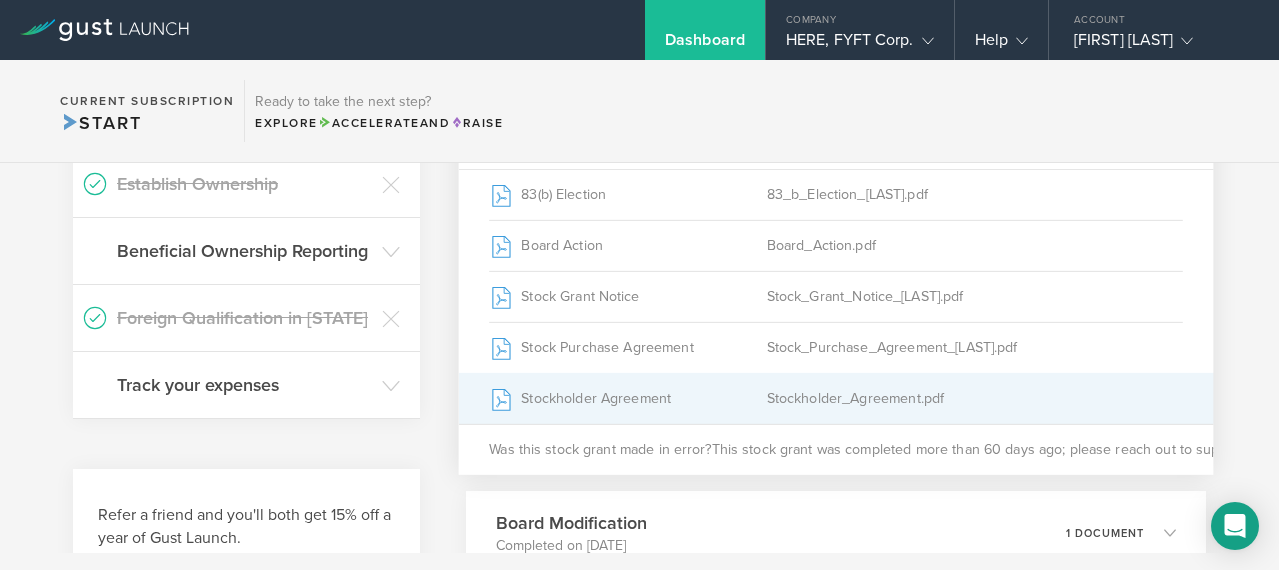 click on "Stockholder_Agreement.pdf" at bounding box center [975, 398] 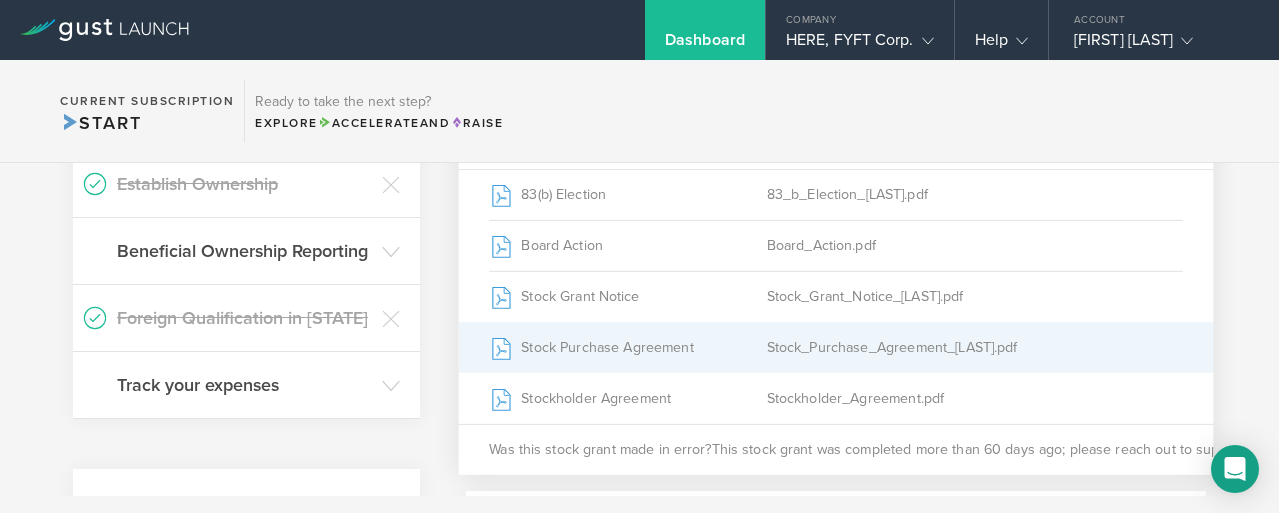 click on "Stock_Purchase_Agreement_Alain_d'Espaignet.pdf" at bounding box center [975, 347] 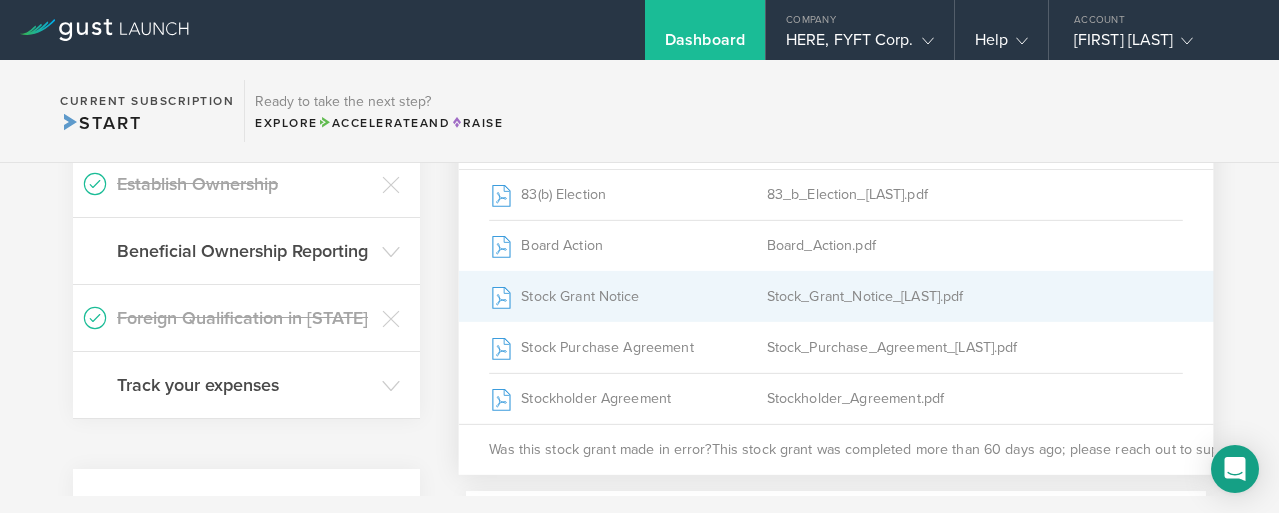 click on "Stock_Grant_Notice_Alain_d'Espaignet.pdf" at bounding box center (975, 296) 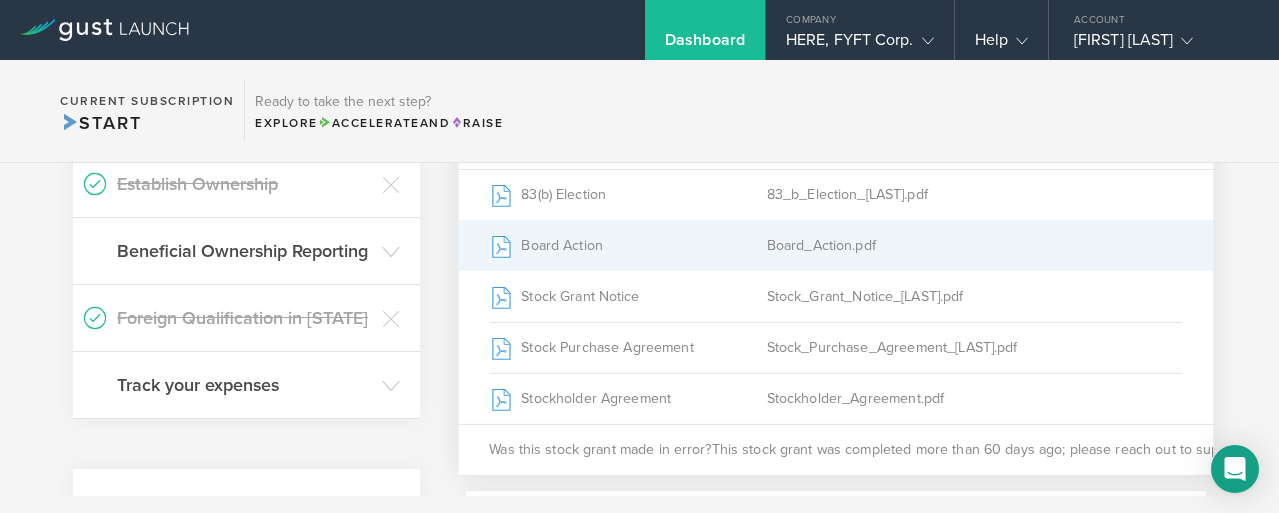 click on "Board_Action.pdf" at bounding box center [975, 245] 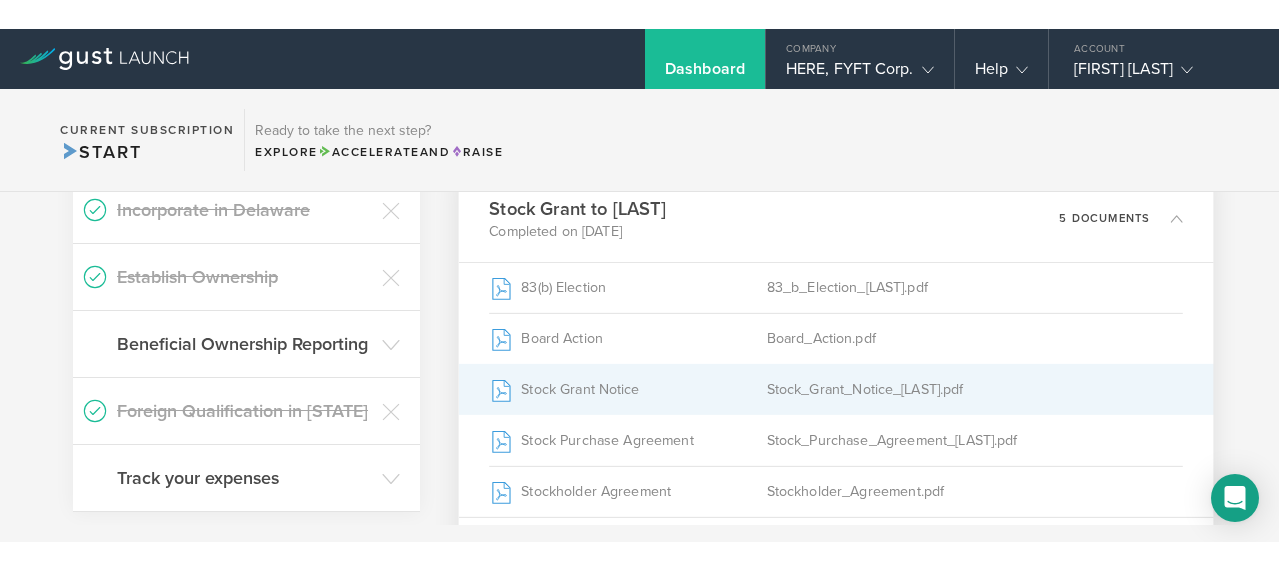 scroll, scrollTop: 552, scrollLeft: 0, axis: vertical 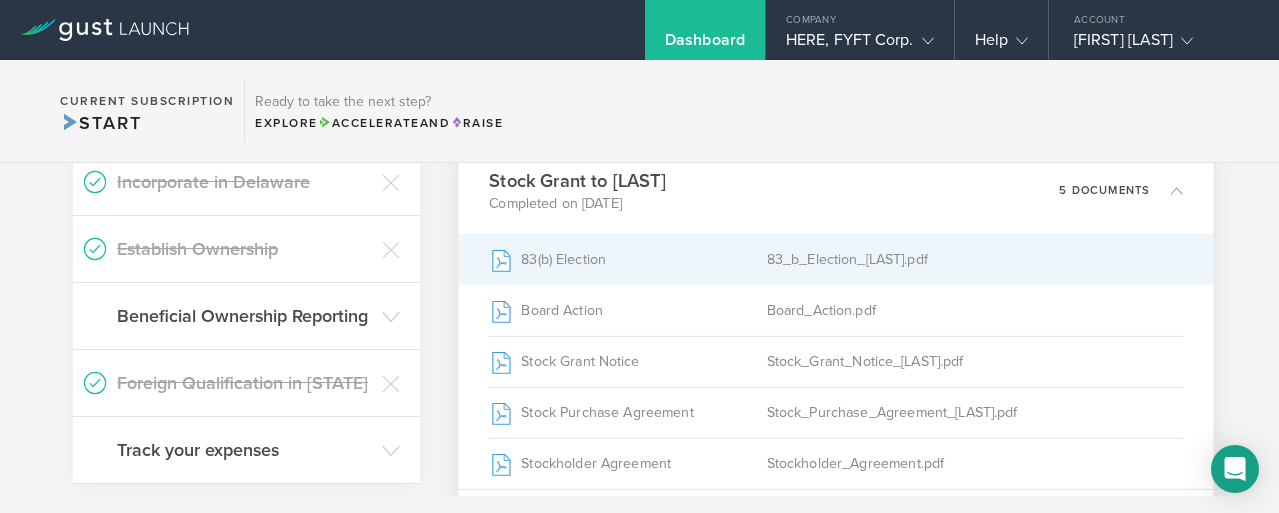 click on "83_b_Election_Alain_d'Espaignet.pdf" at bounding box center [975, 259] 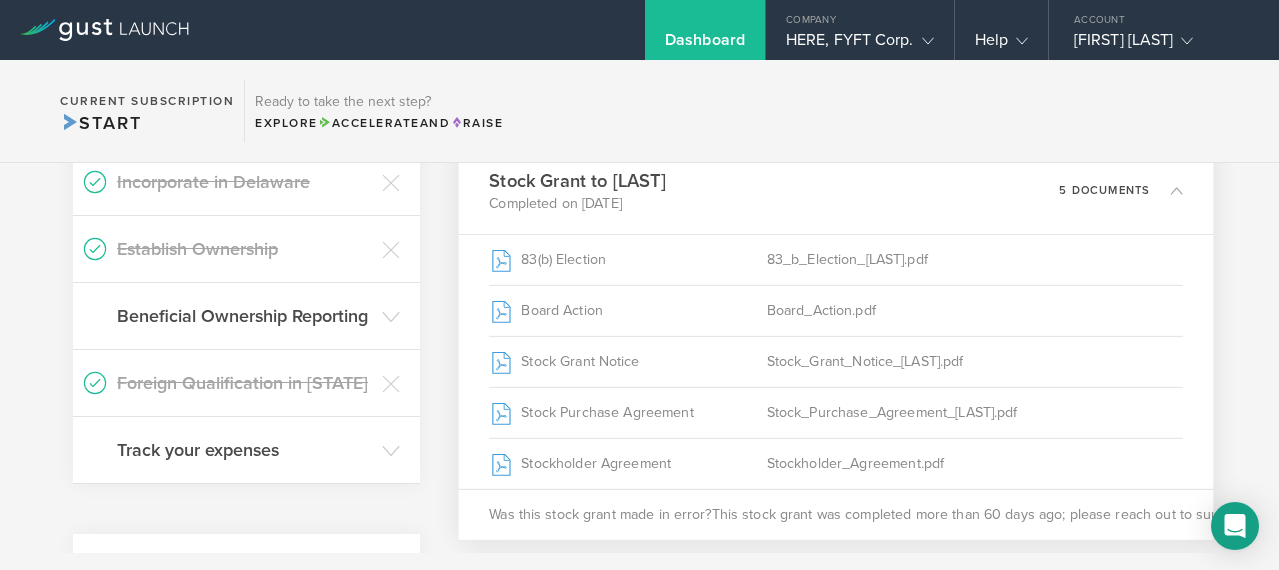 click 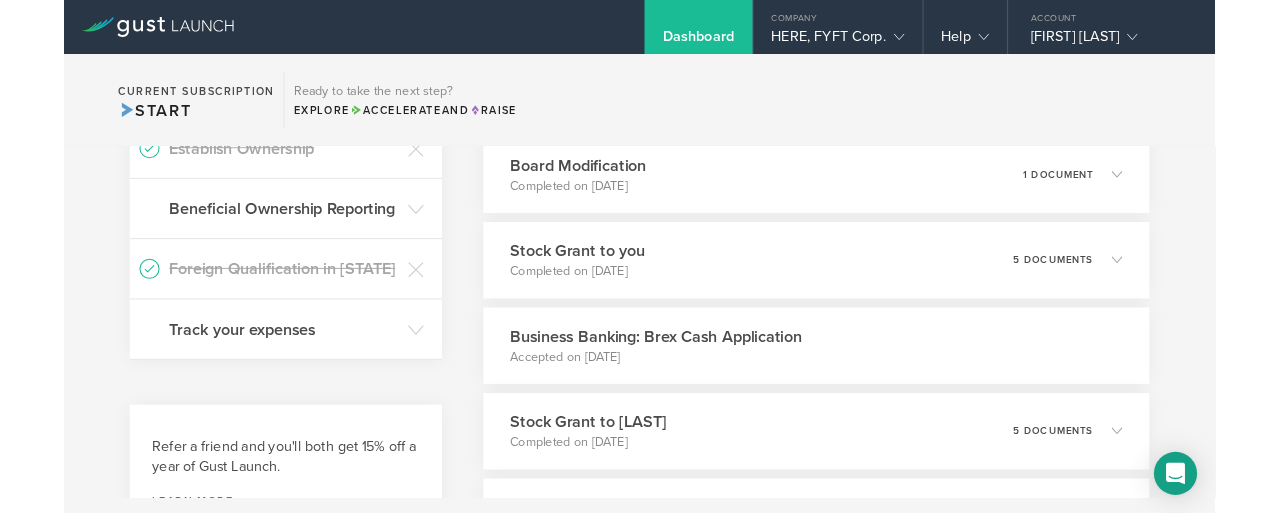 scroll, scrollTop: 640, scrollLeft: 0, axis: vertical 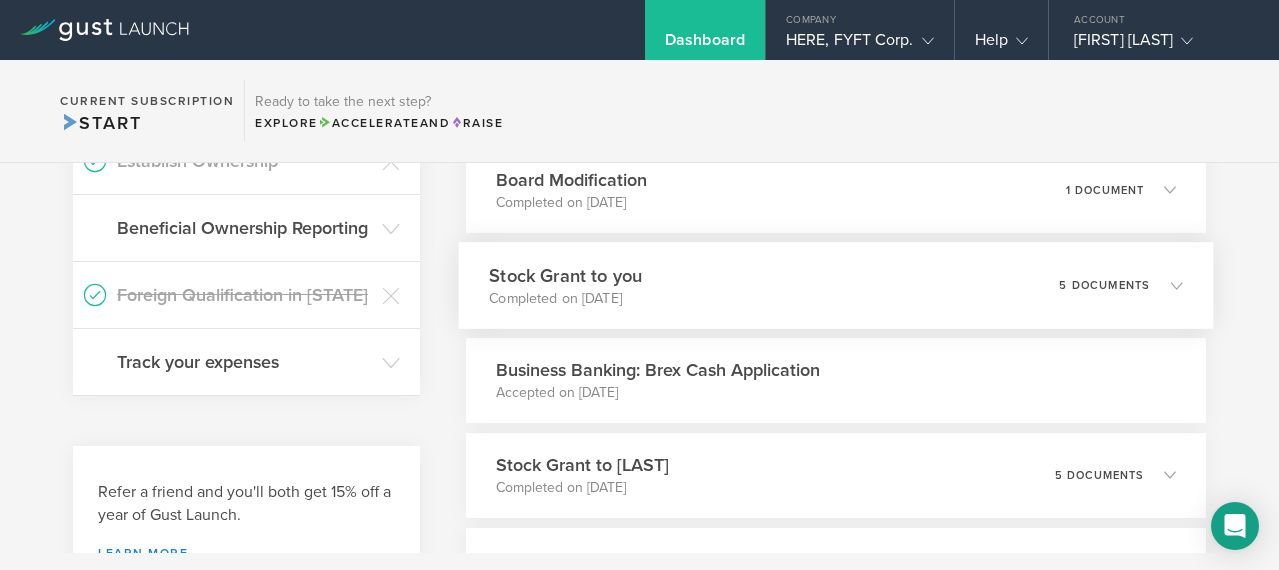 click at bounding box center [1166, 285] 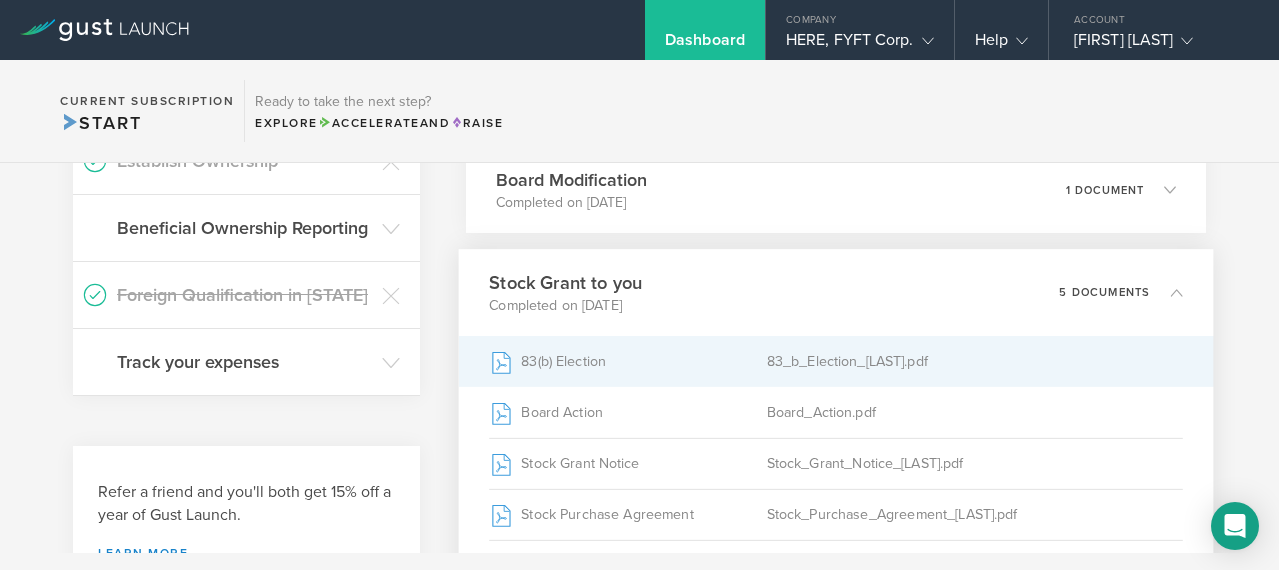 click on "83_b_Election_Dana_Dyksterhuis.pdf" at bounding box center (975, 361) 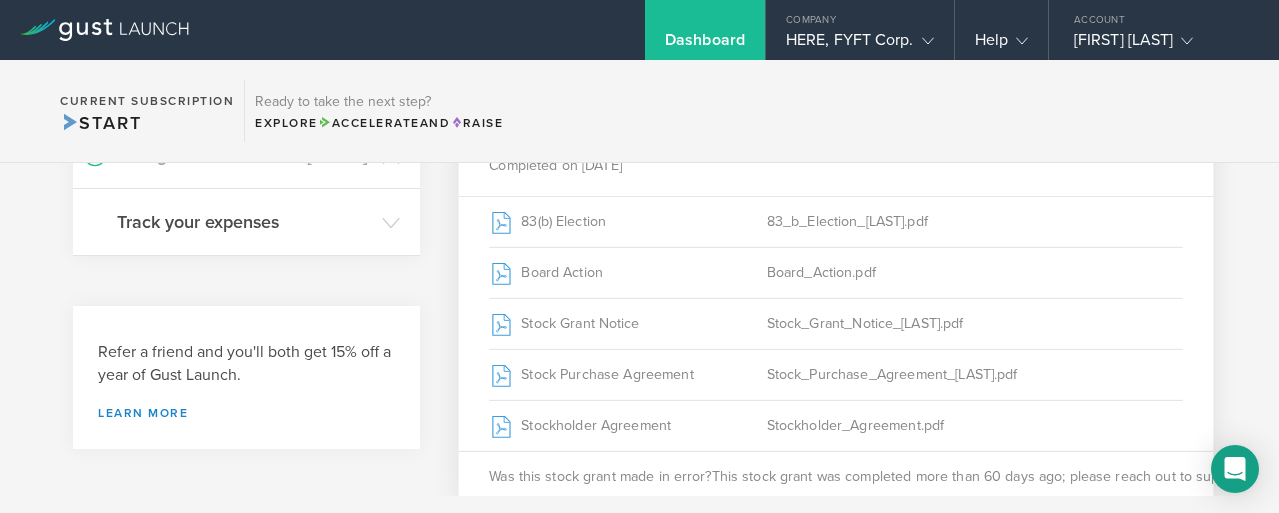 scroll, scrollTop: 782, scrollLeft: 0, axis: vertical 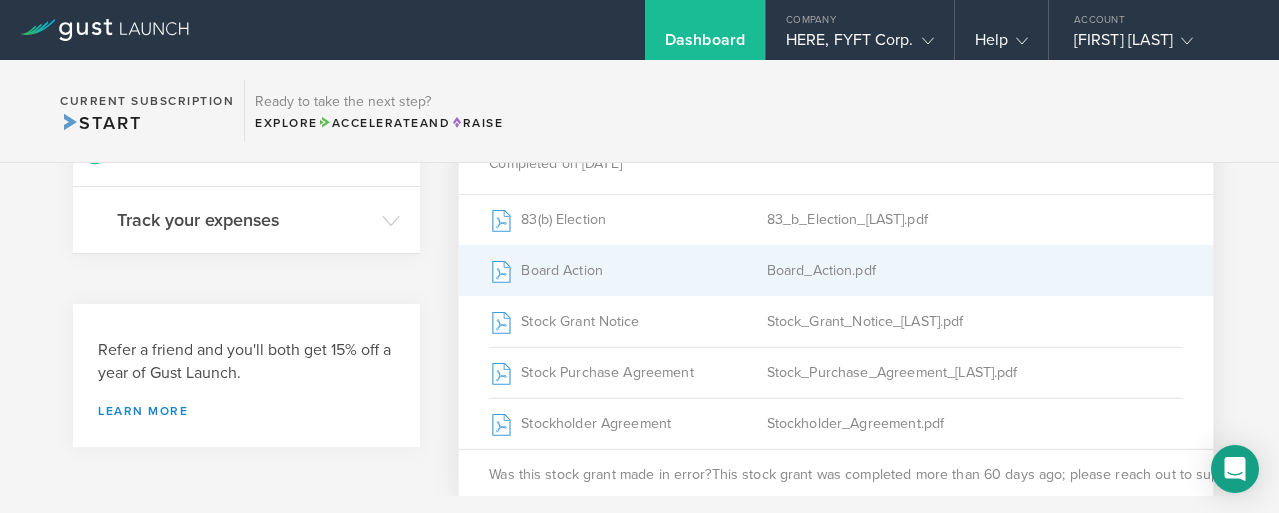click on "Board_Action.pdf" at bounding box center [975, 270] 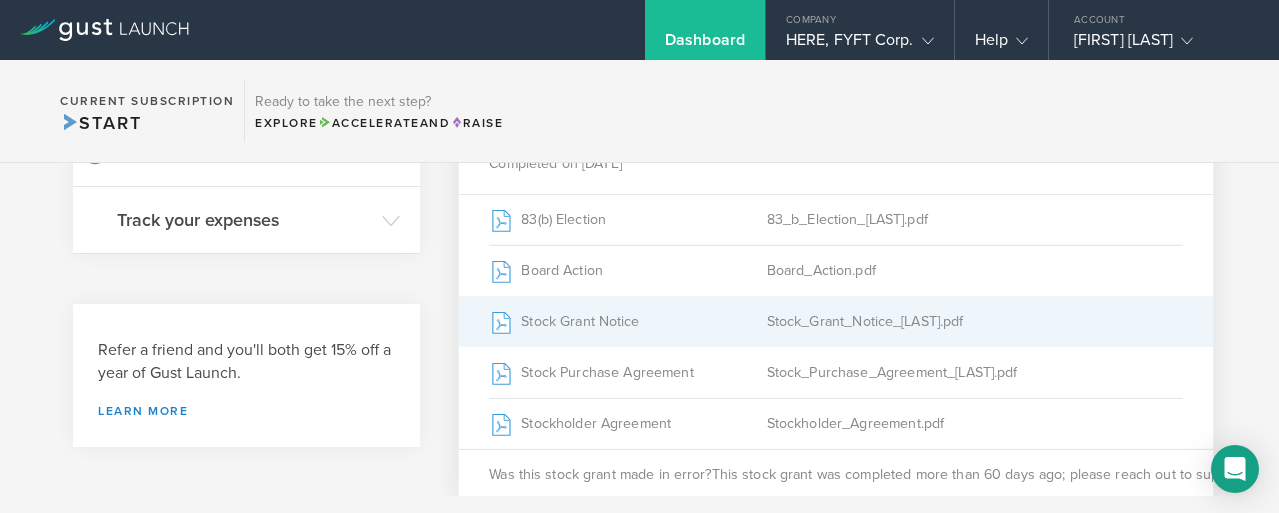 click on "Stock Grant Notice" at bounding box center (627, 321) 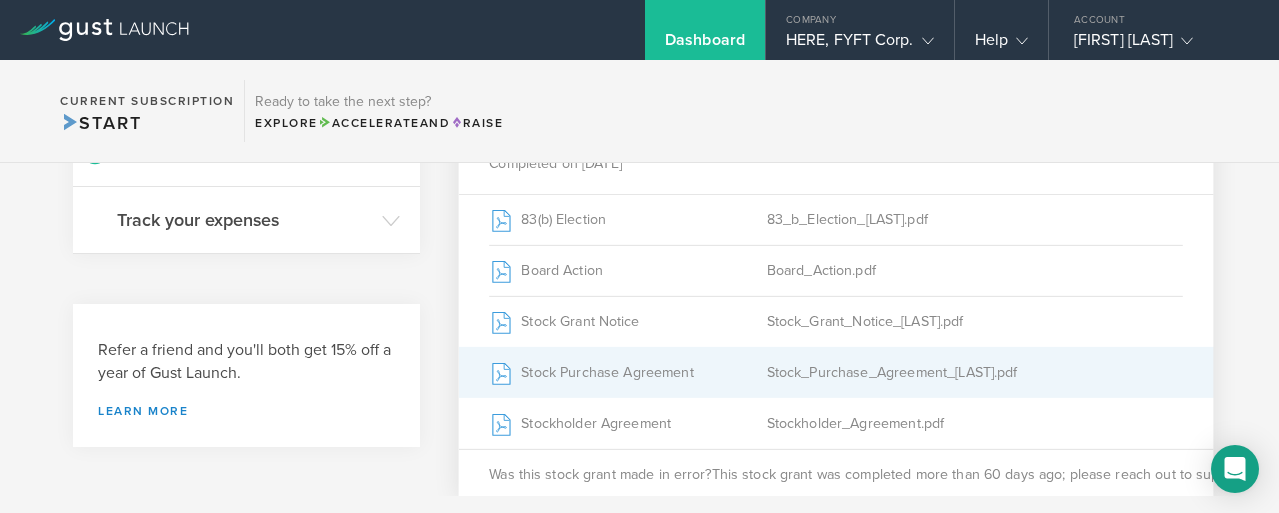 click on "Stock_Purchase_Agreement_Dana_Dyksterhuis.pdf" at bounding box center (975, 372) 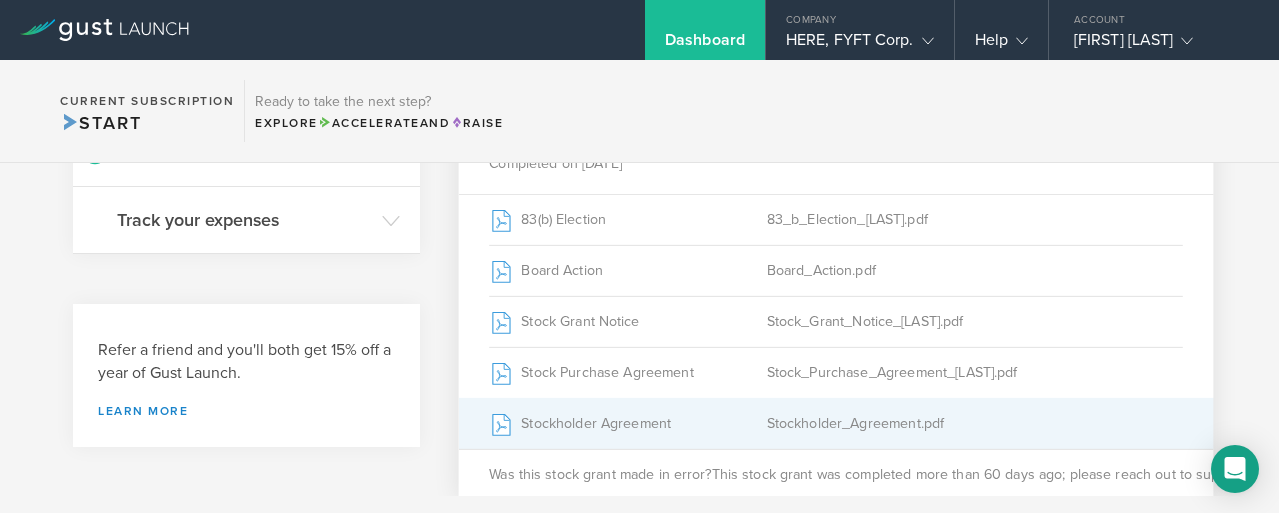 click on "Stockholder Agreement" at bounding box center [627, 423] 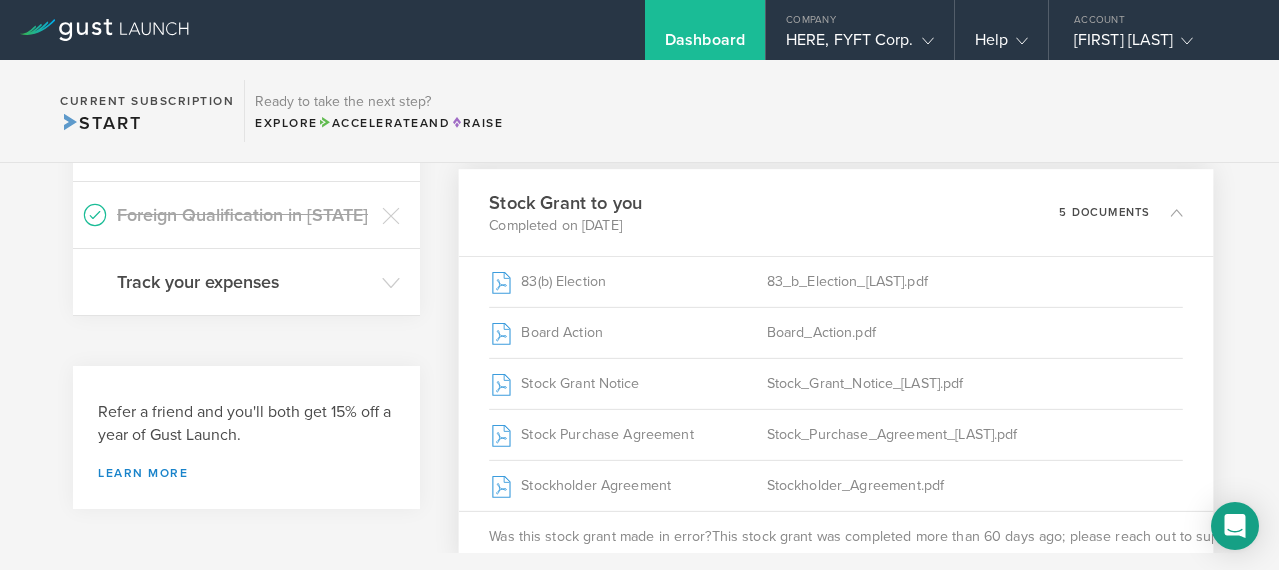 scroll, scrollTop: 709, scrollLeft: 0, axis: vertical 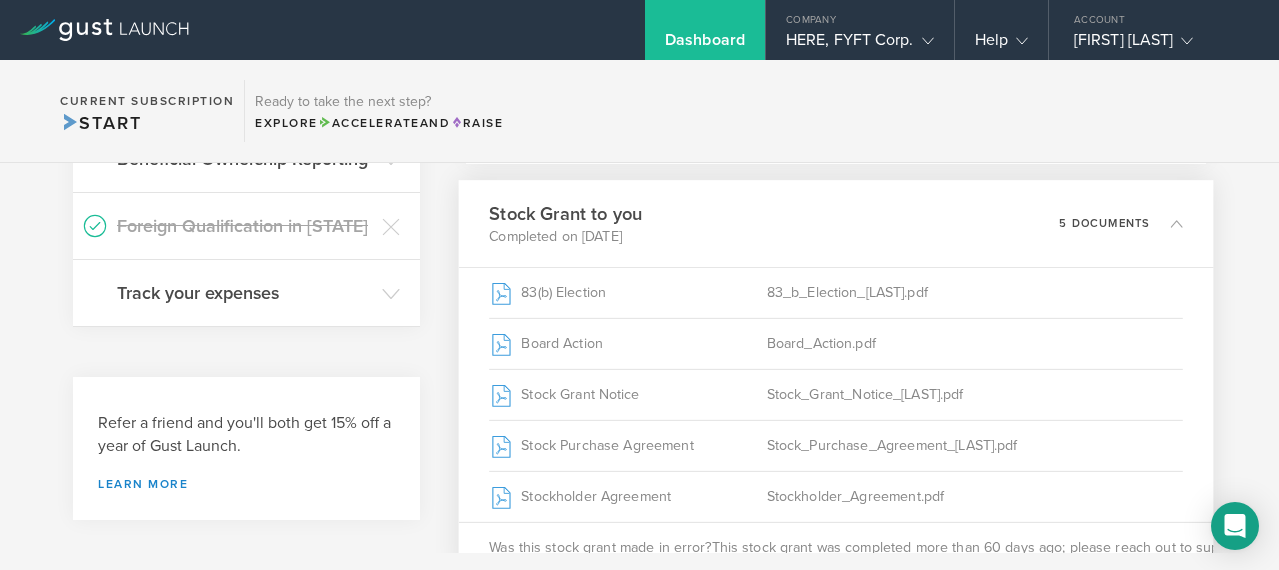 click on "5 documents" at bounding box center (1120, 223) 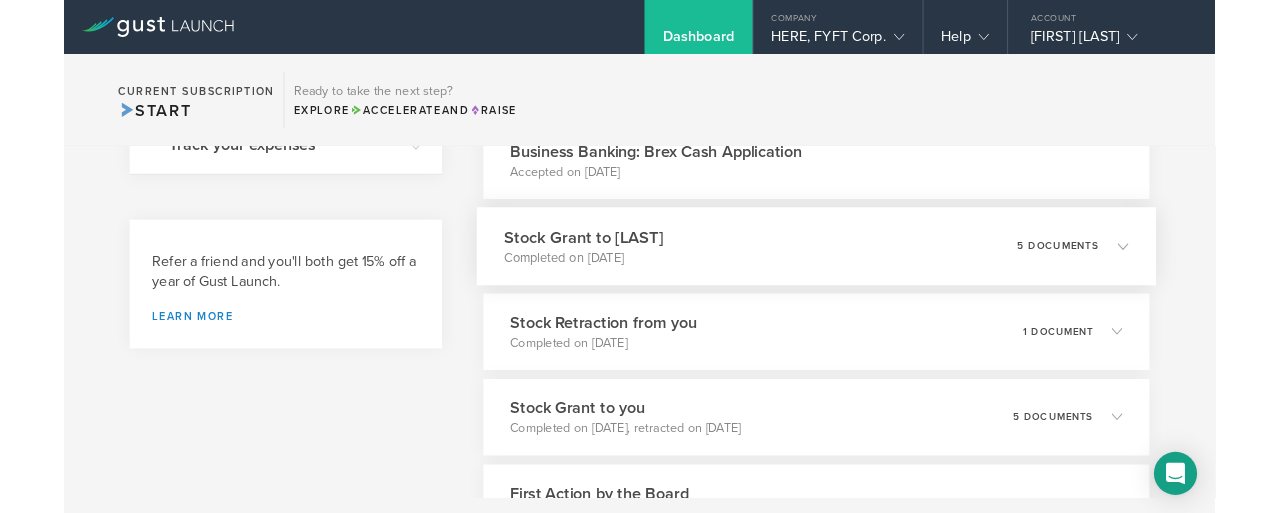 scroll, scrollTop: 849, scrollLeft: 0, axis: vertical 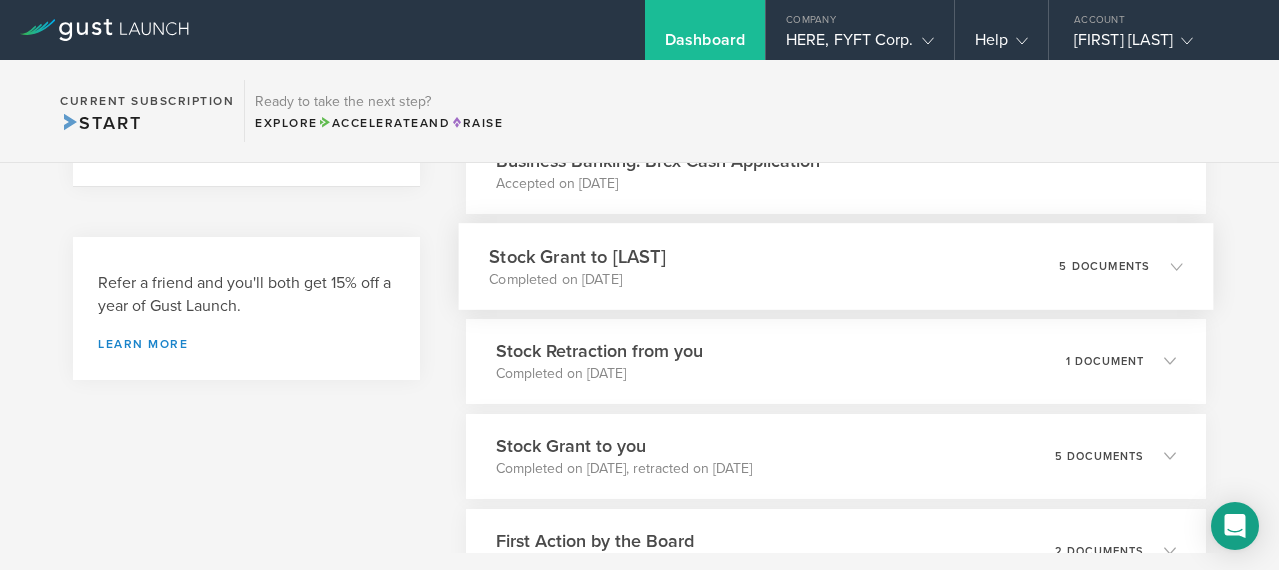 click at bounding box center (1166, 266) 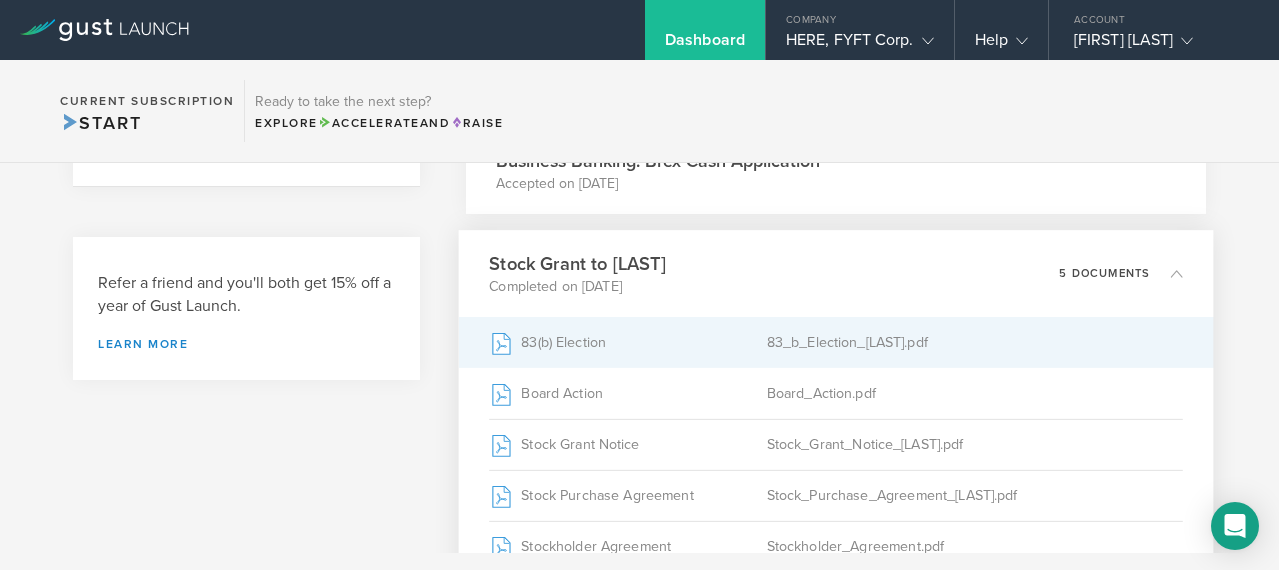click on "83(b) Election" at bounding box center [627, 342] 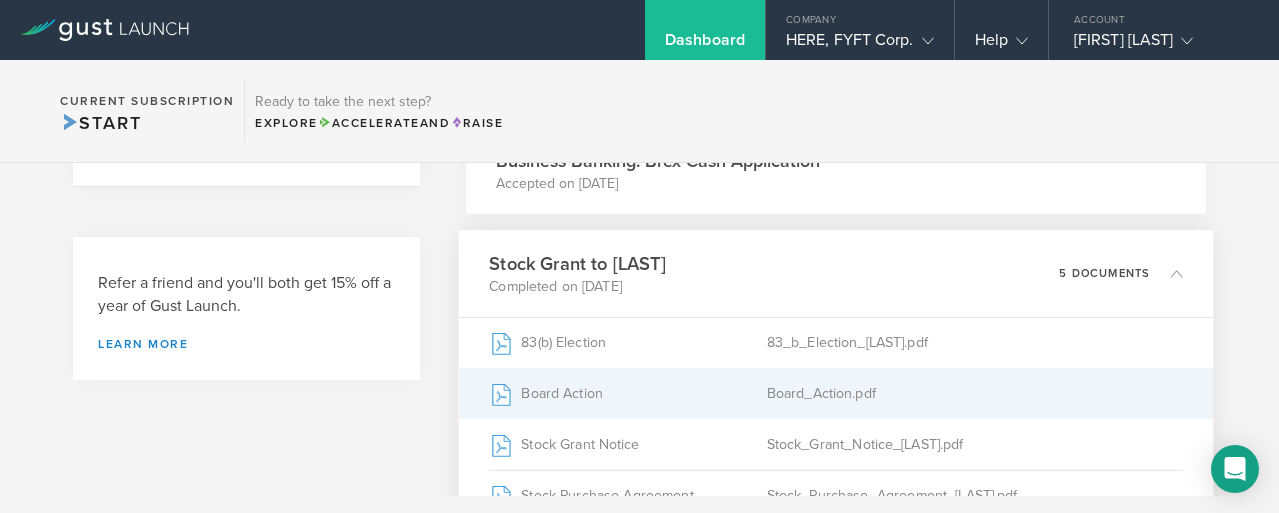 click on "Board_Action.pdf" at bounding box center (975, 393) 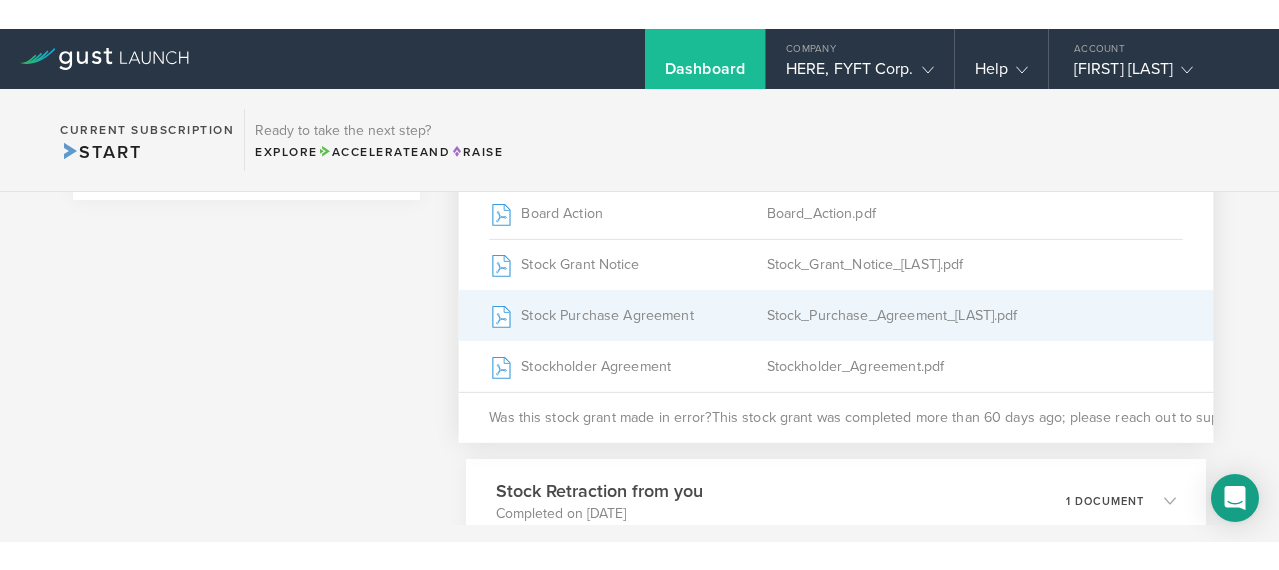 scroll, scrollTop: 1062, scrollLeft: 0, axis: vertical 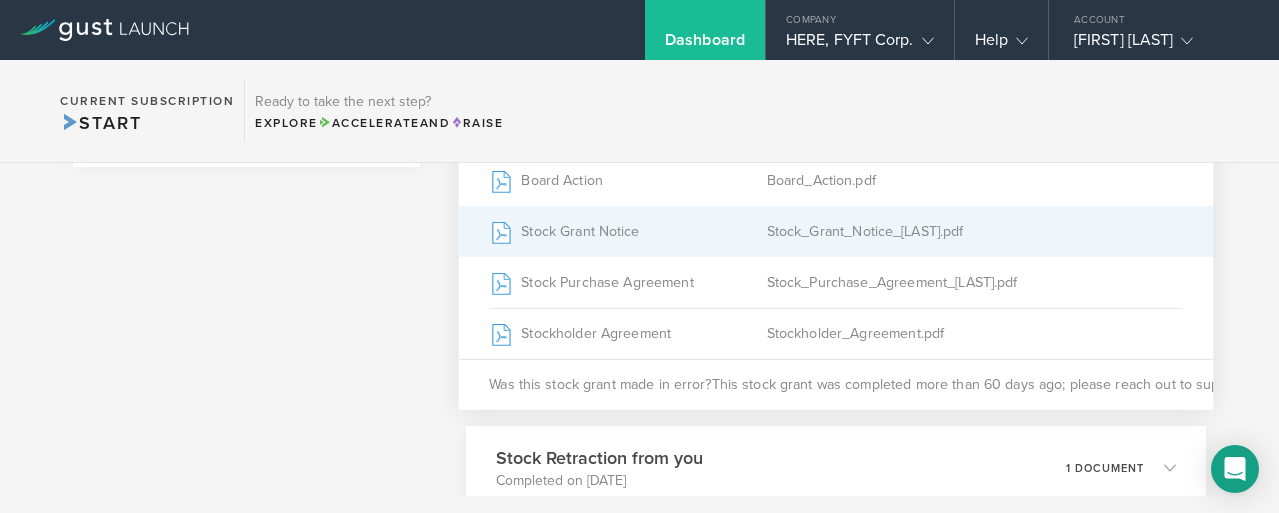 click on "Stock_Grant_Notice_Jen_Armstrong.pdf" at bounding box center (975, 231) 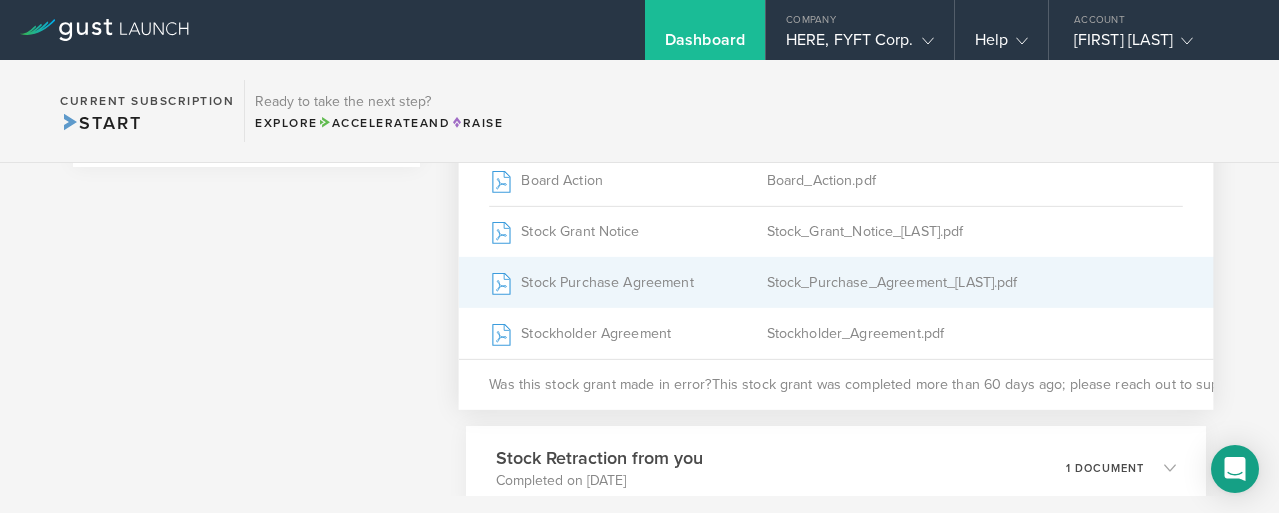 click on "Stock_Purchase_Agreement_Jen_Armstrong.pdf" at bounding box center (975, 282) 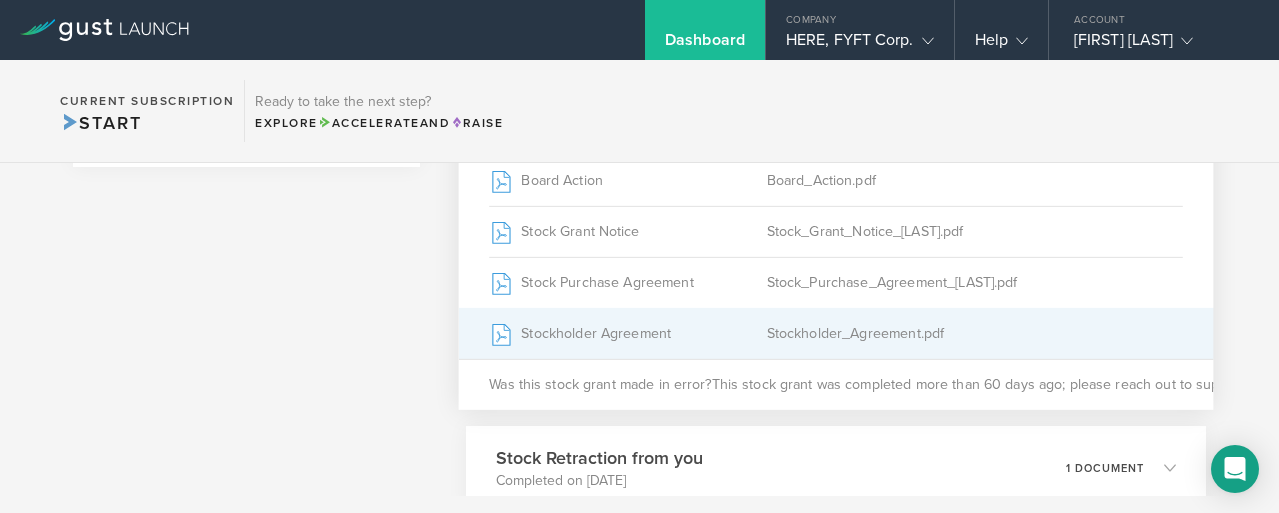 click on "Stockholder_Agreement.pdf" at bounding box center [975, 333] 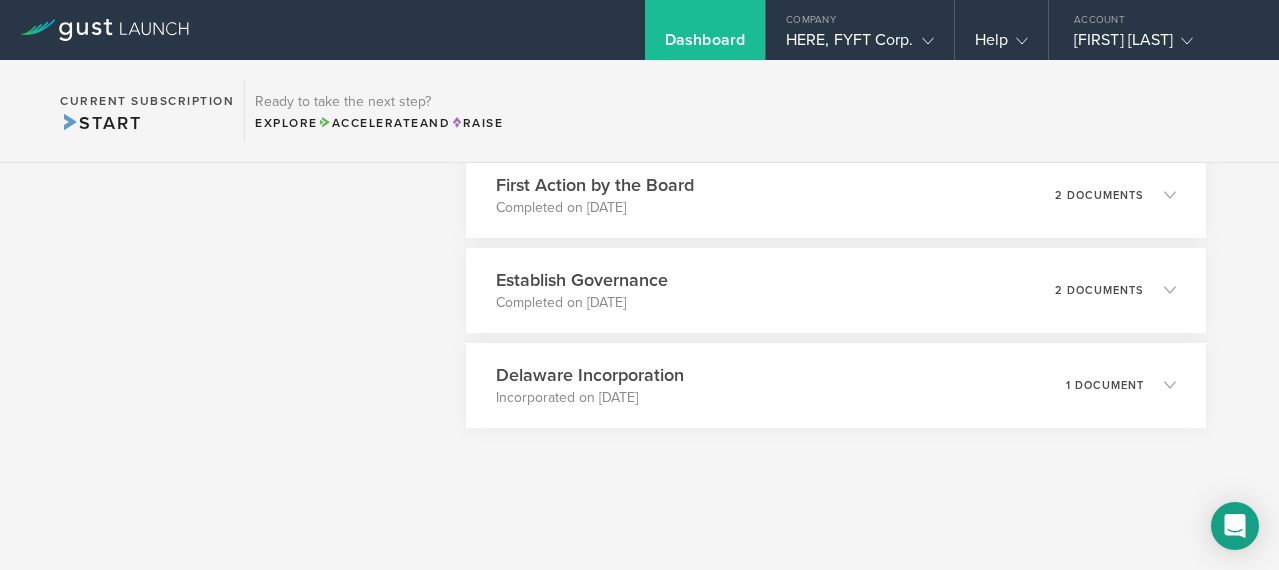 scroll, scrollTop: 1550, scrollLeft: 0, axis: vertical 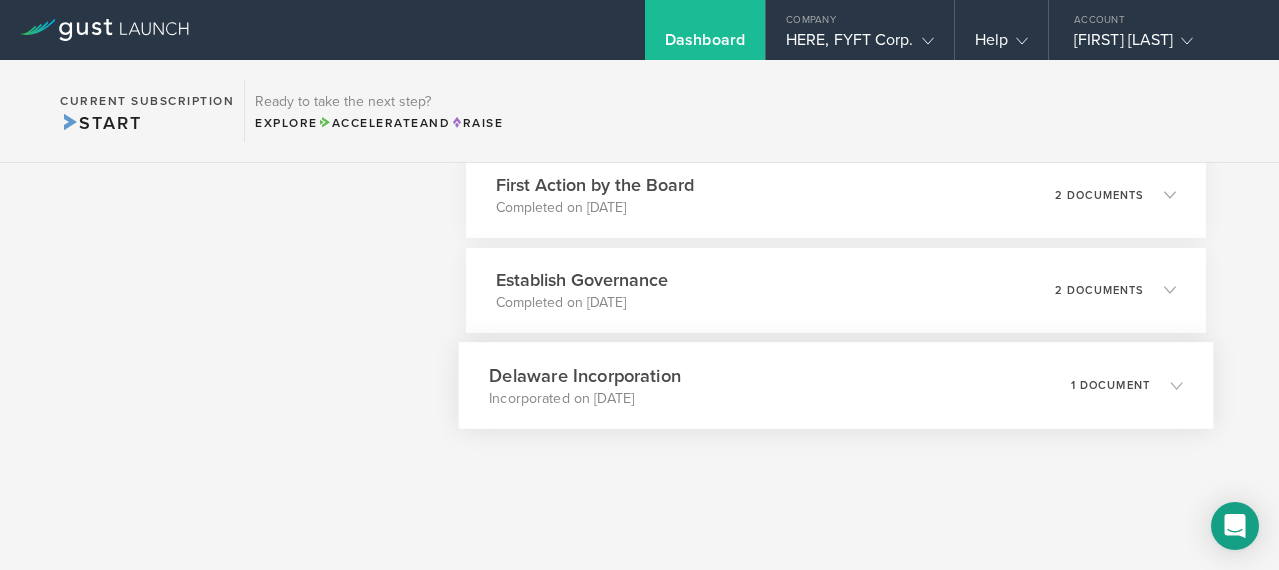 click 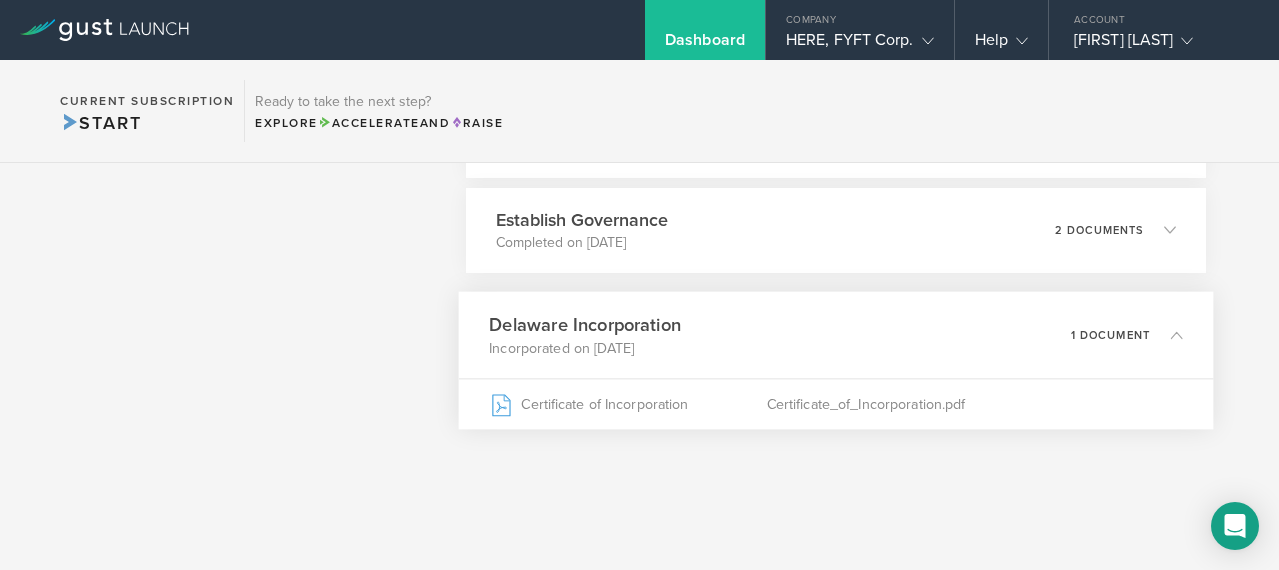 scroll, scrollTop: 1290, scrollLeft: 0, axis: vertical 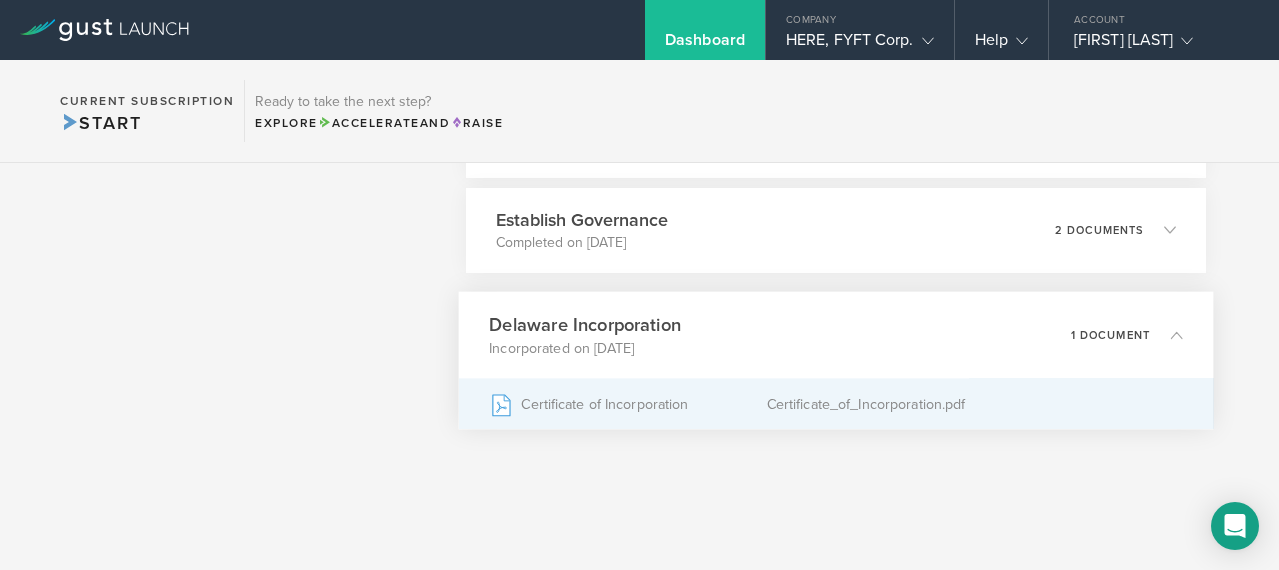click on "Certificate_of_Incorporation.pdf" at bounding box center (975, 404) 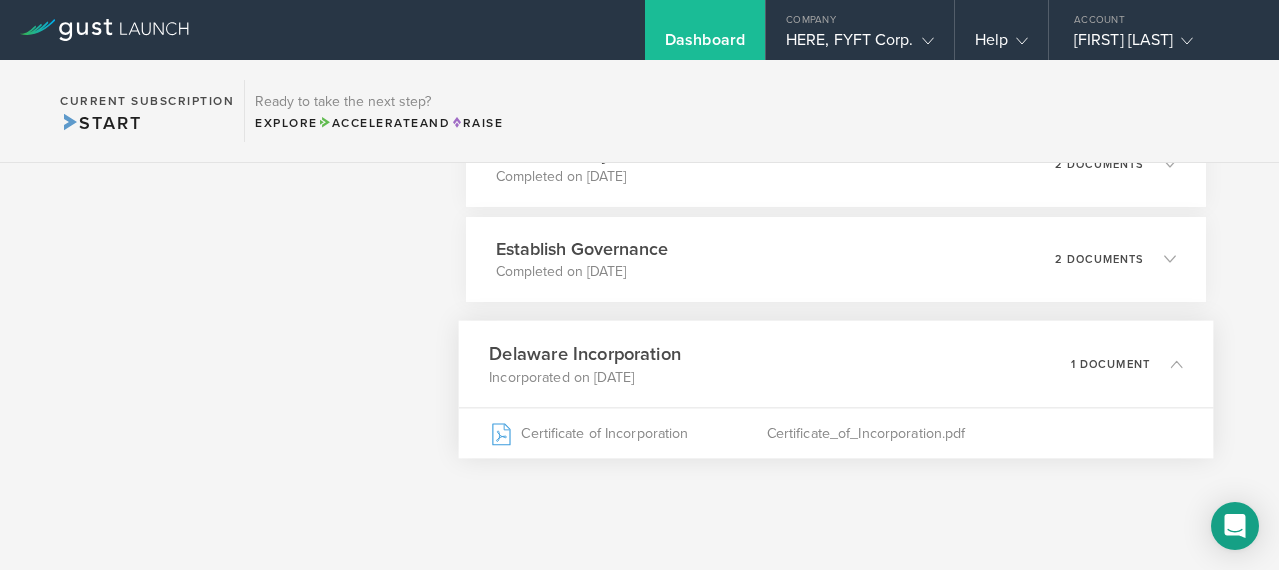 scroll, scrollTop: 1234, scrollLeft: 0, axis: vertical 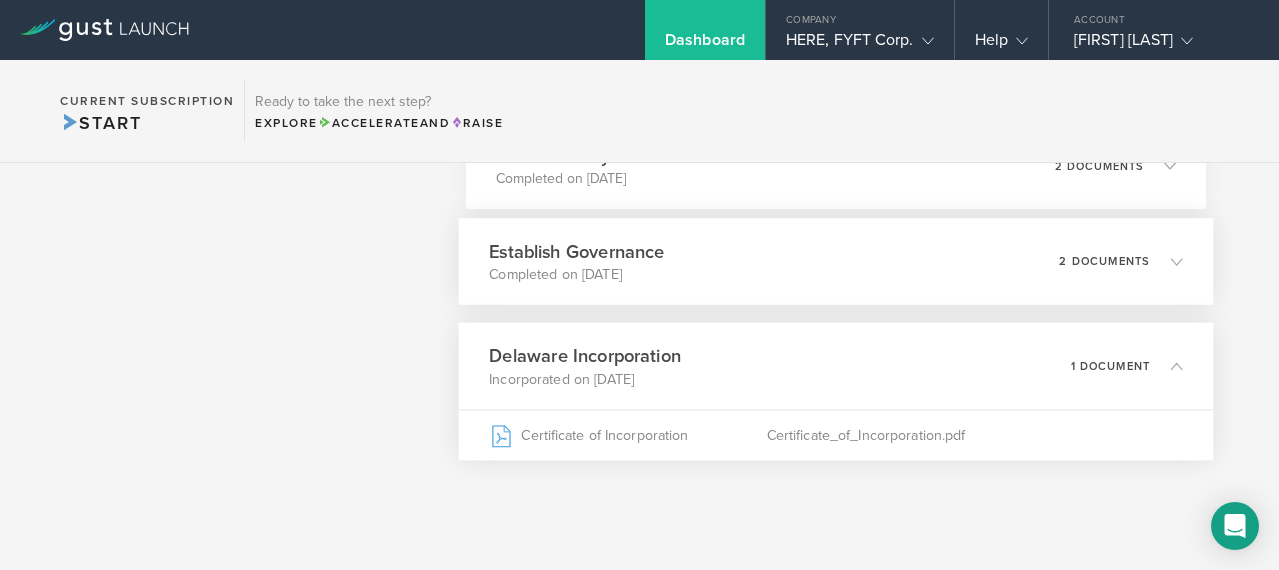 click on "2 documents" at bounding box center (1104, 260) 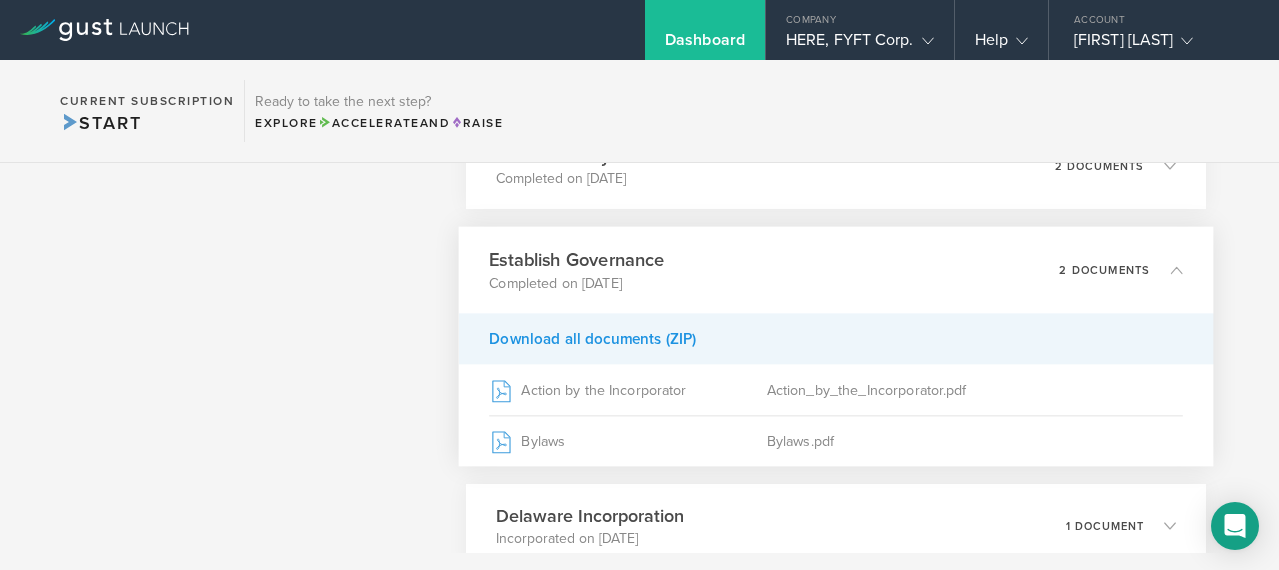 click on "Download all documents (ZIP)" at bounding box center (836, 338) 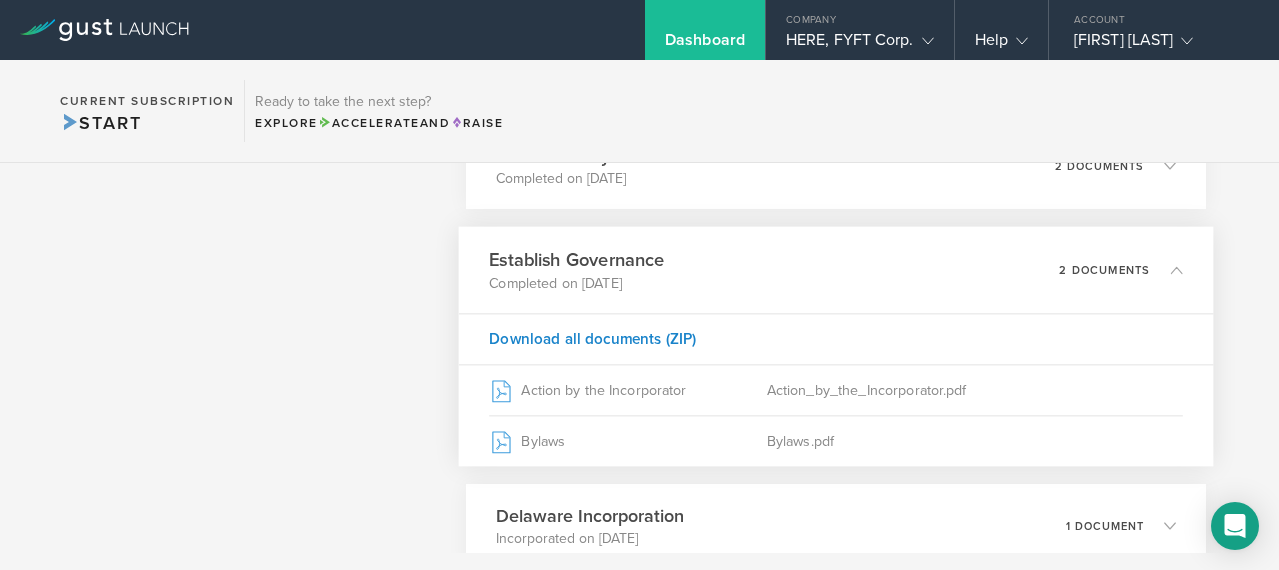click 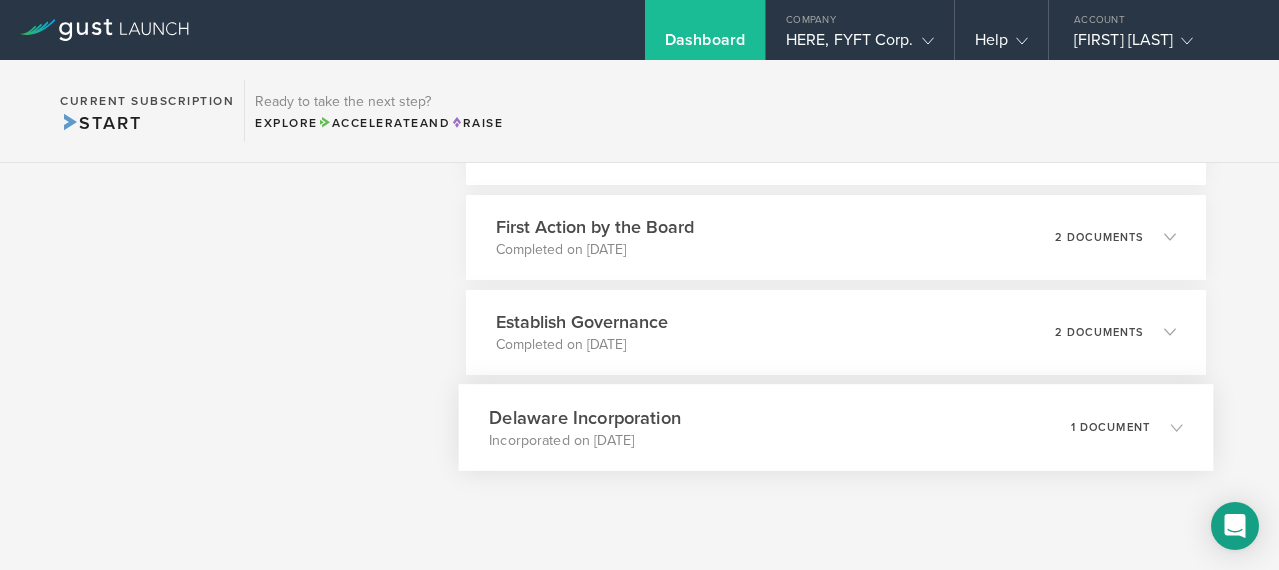 scroll, scrollTop: 1135, scrollLeft: 0, axis: vertical 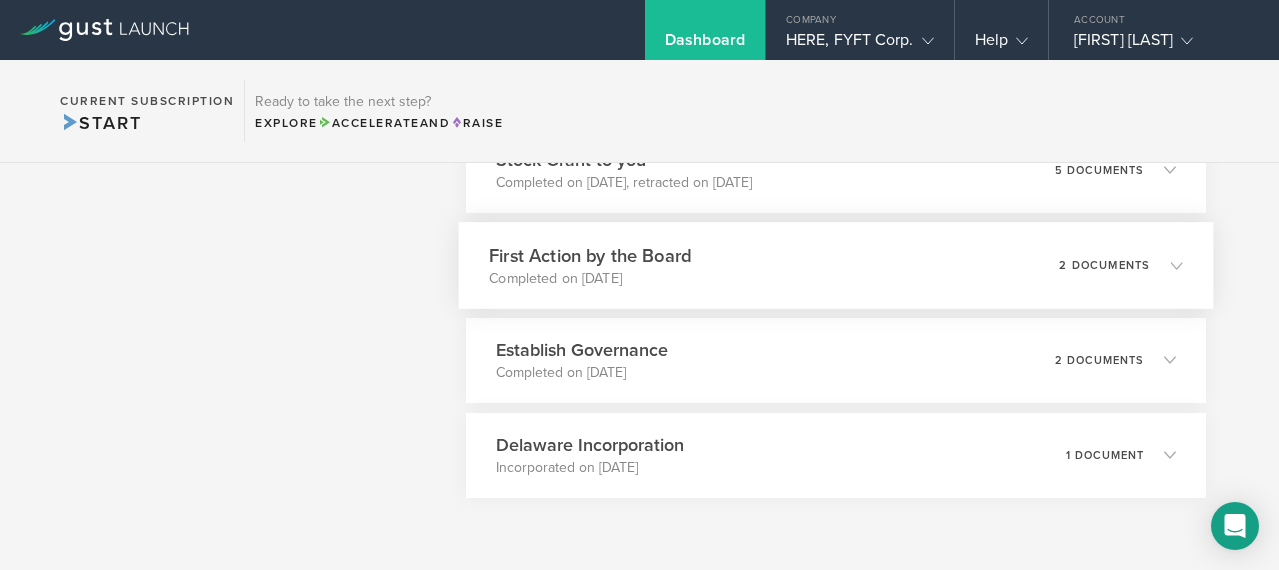 click on "First Action by the Board Completed on May 6, 2022  2 documents" at bounding box center [836, 265] 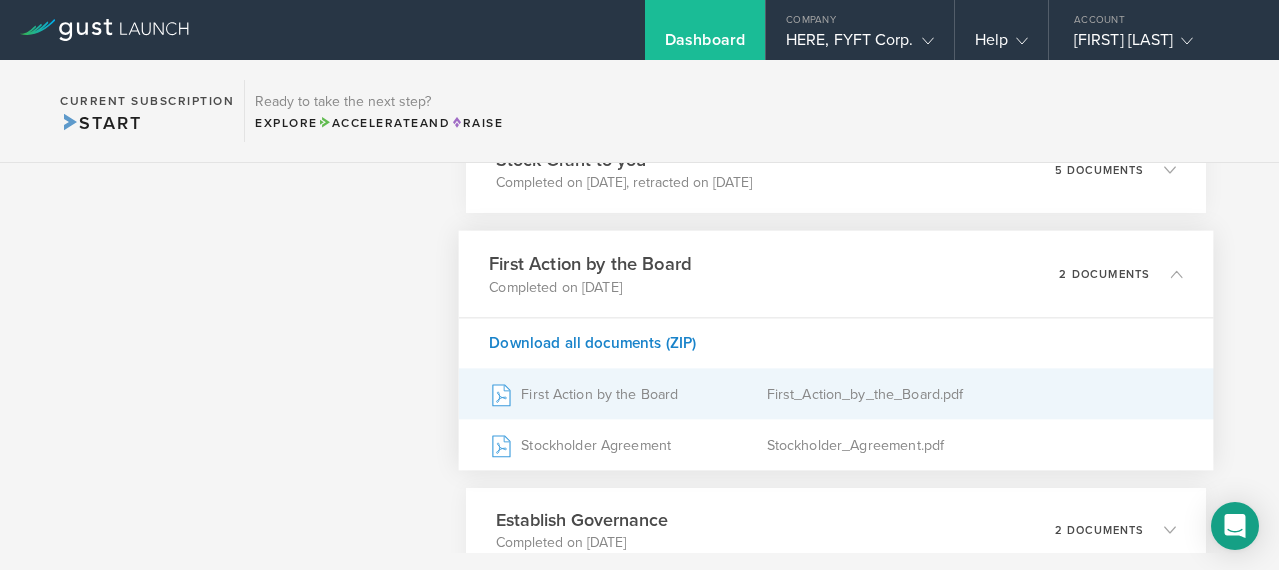 click on "First_Action_by_the_Board.pdf" at bounding box center (975, 394) 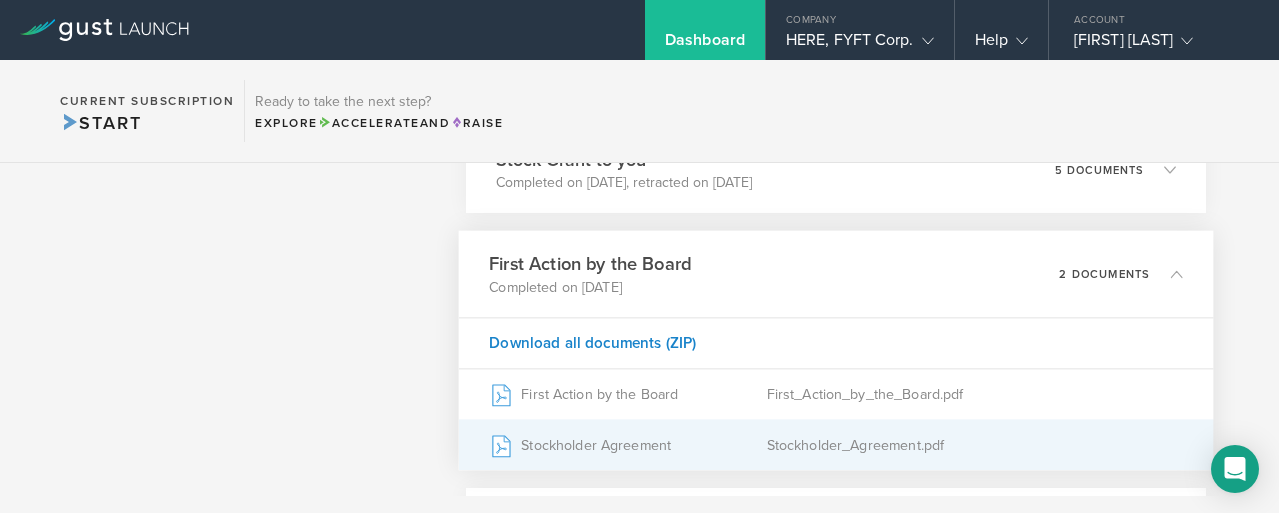 click on "Stockholder_Agreement.pdf" at bounding box center [975, 445] 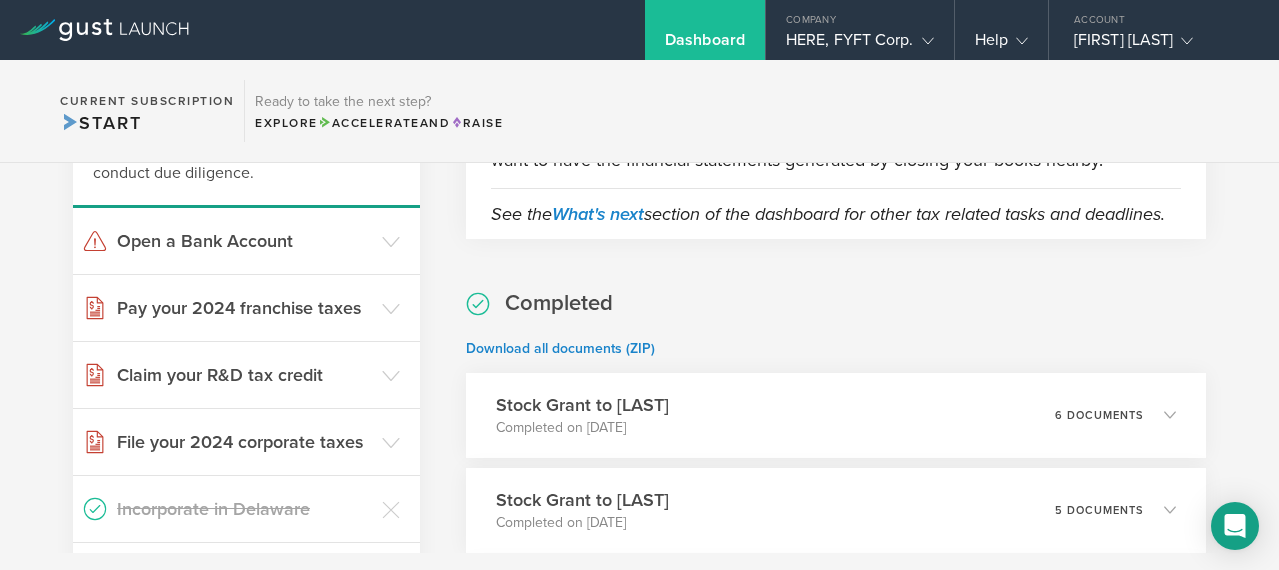 scroll, scrollTop: 223, scrollLeft: 0, axis: vertical 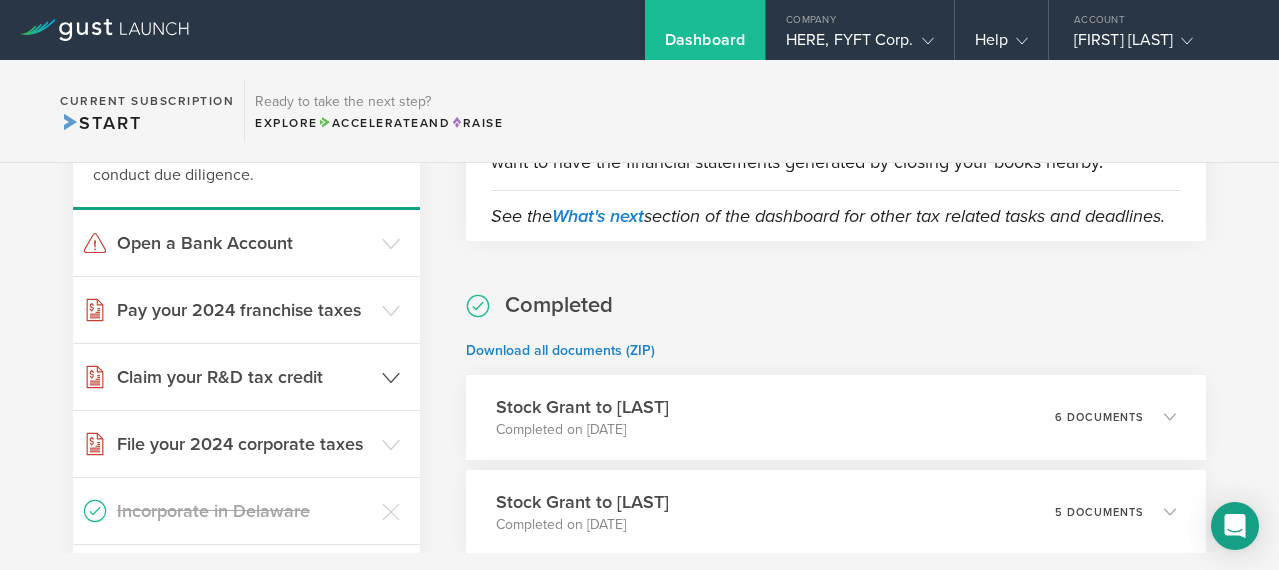 click 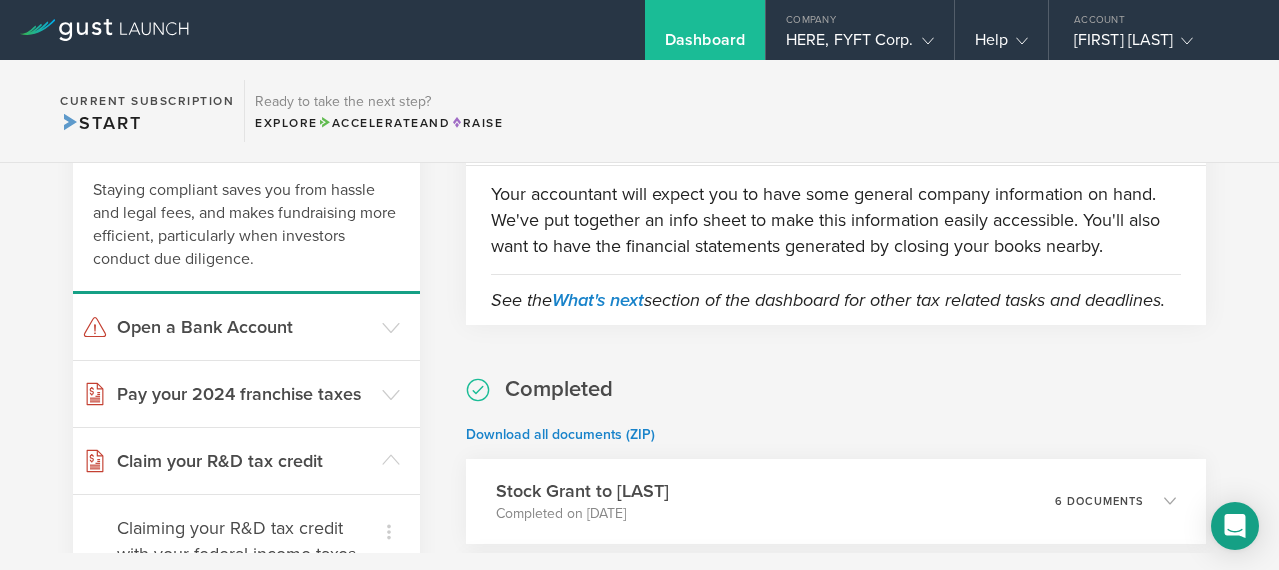 scroll, scrollTop: 129, scrollLeft: 0, axis: vertical 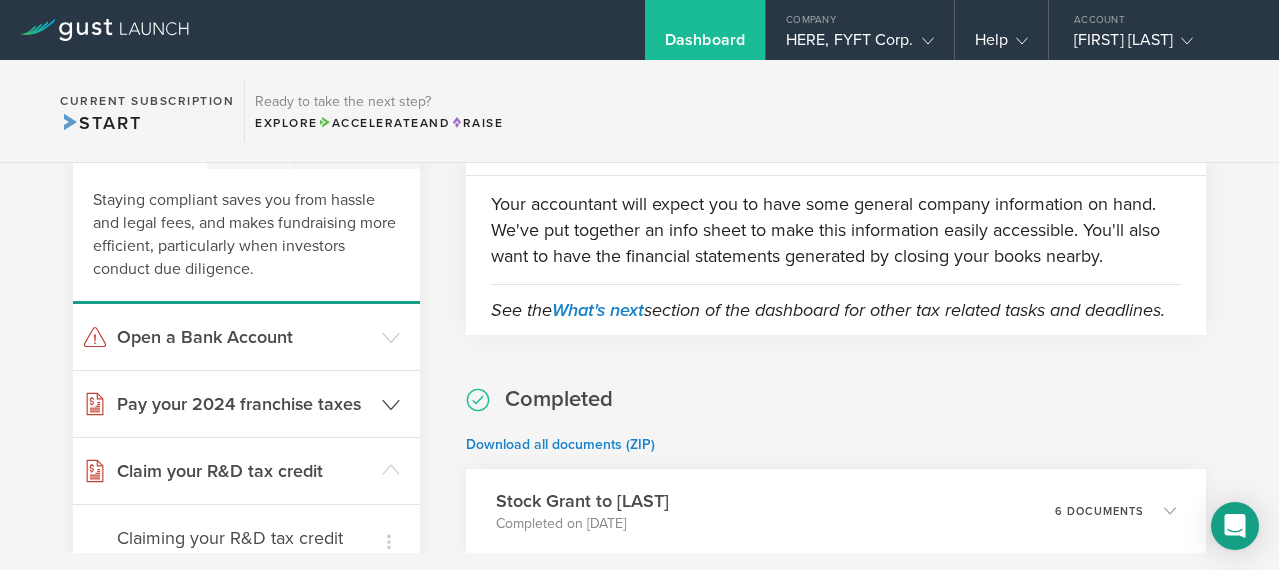 click on "Pay your 2024 franchise taxes" at bounding box center (246, 404) 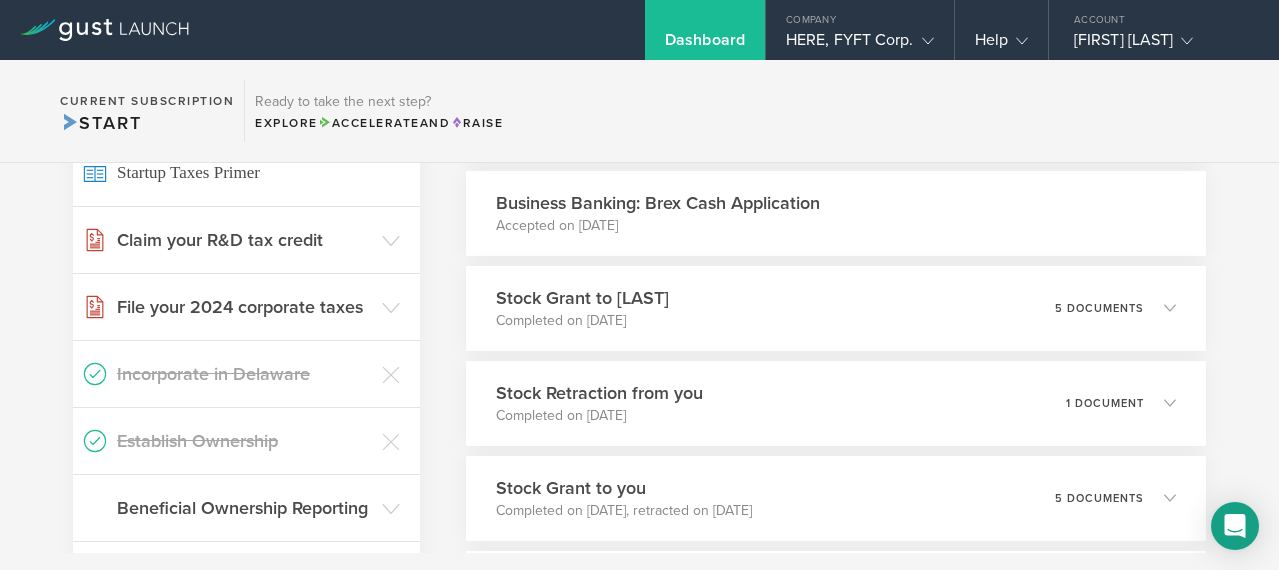 scroll, scrollTop: 811, scrollLeft: 0, axis: vertical 